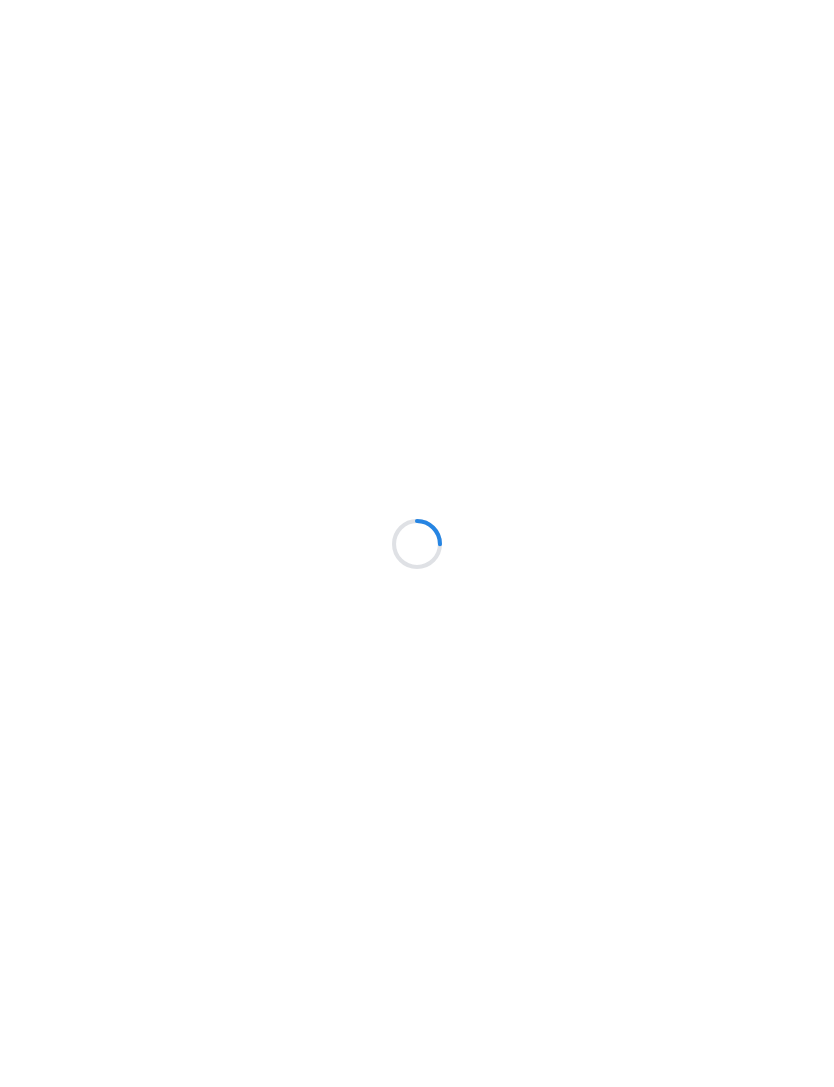 scroll, scrollTop: 0, scrollLeft: 0, axis: both 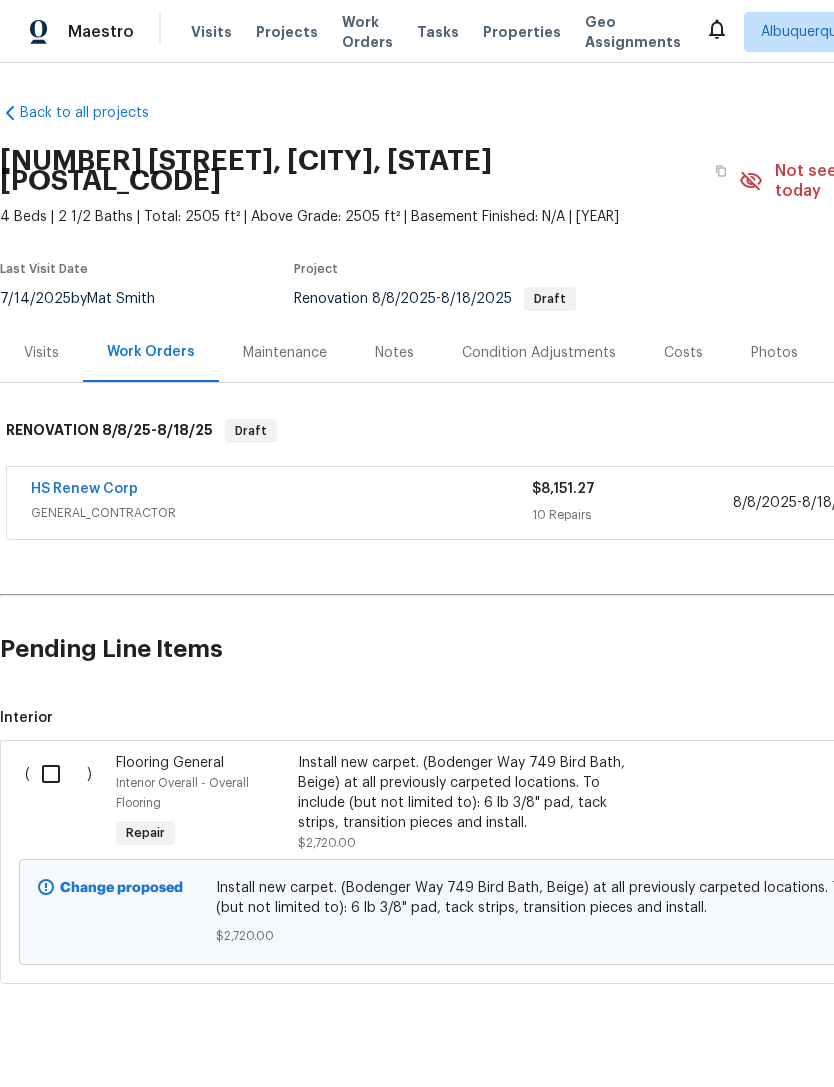 click at bounding box center [58, 774] 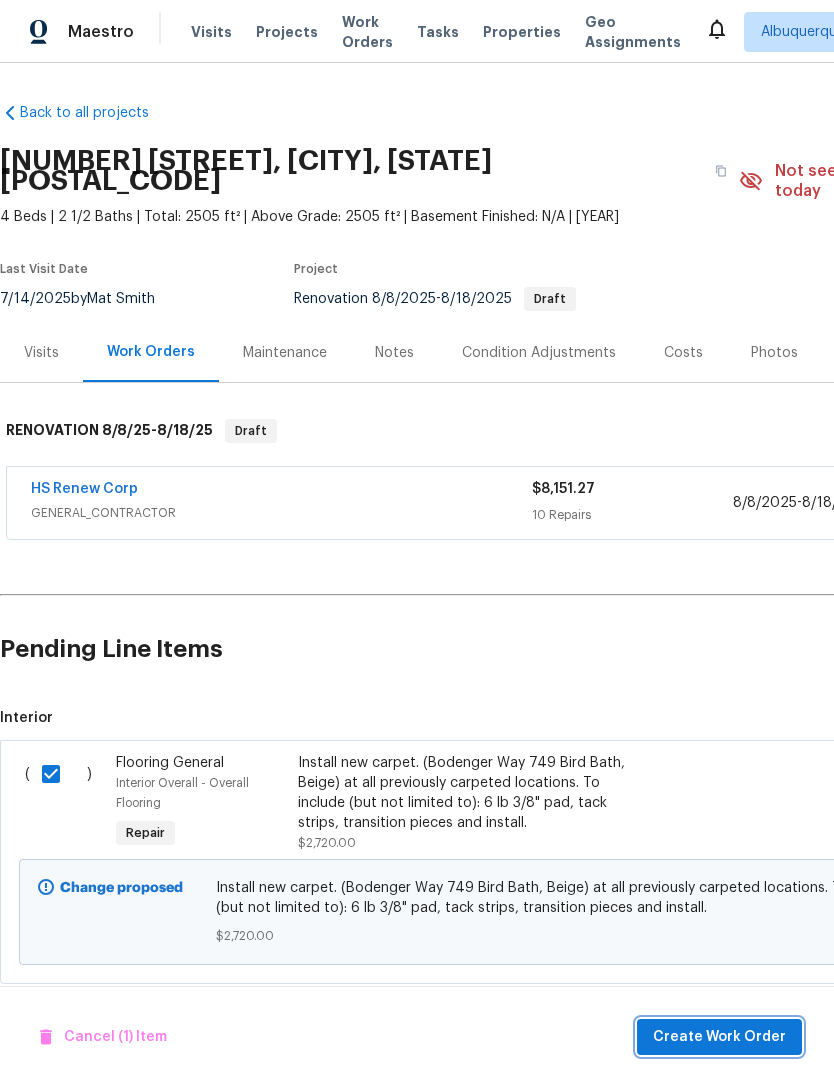click on "Create Work Order" at bounding box center (719, 1037) 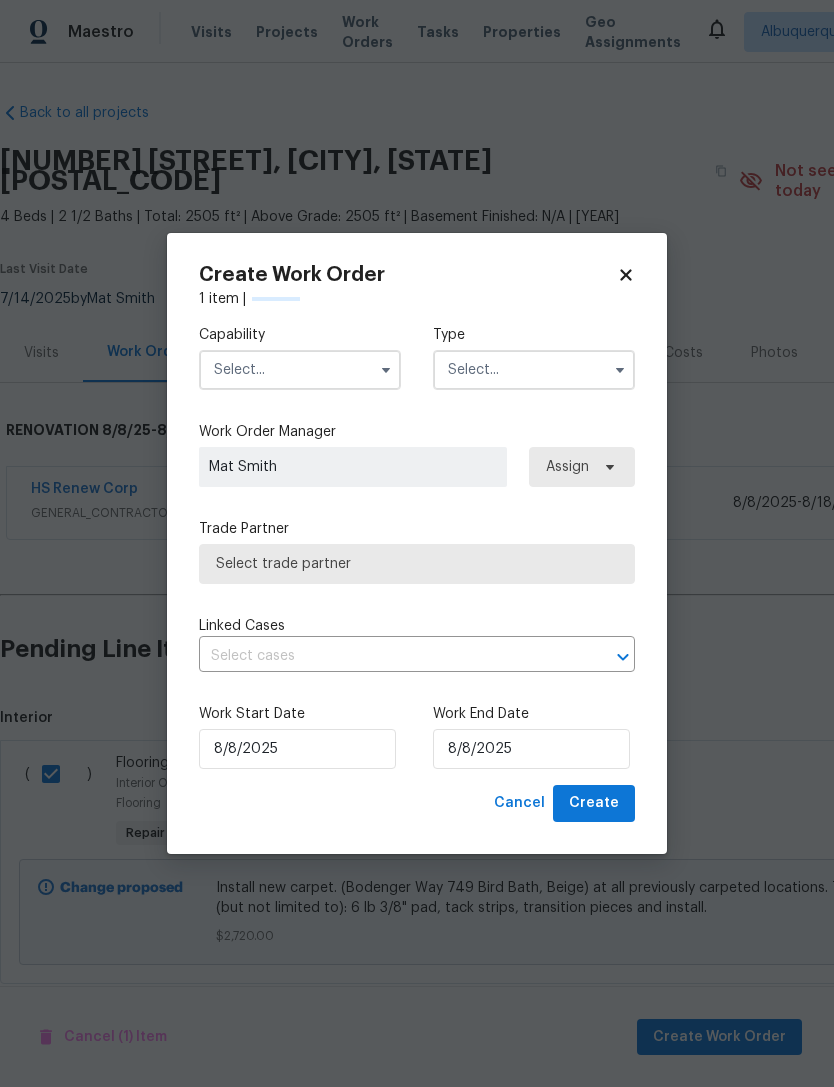 click at bounding box center [300, 370] 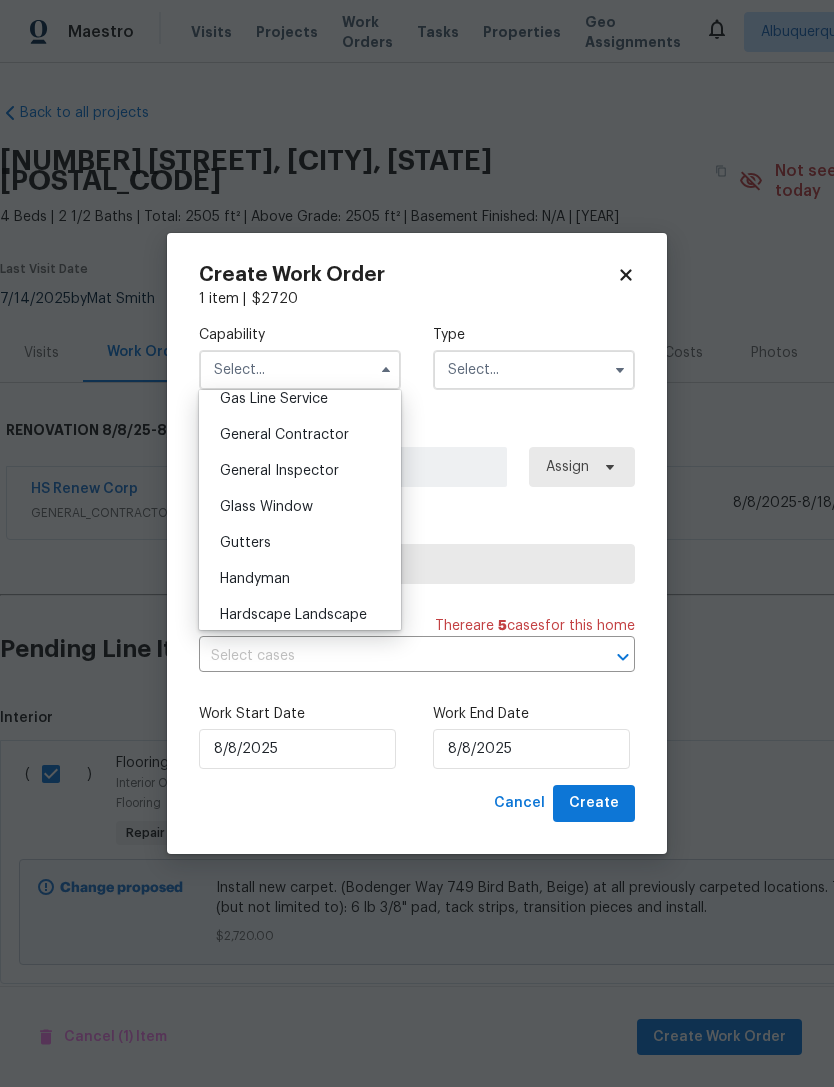 scroll, scrollTop: 899, scrollLeft: 0, axis: vertical 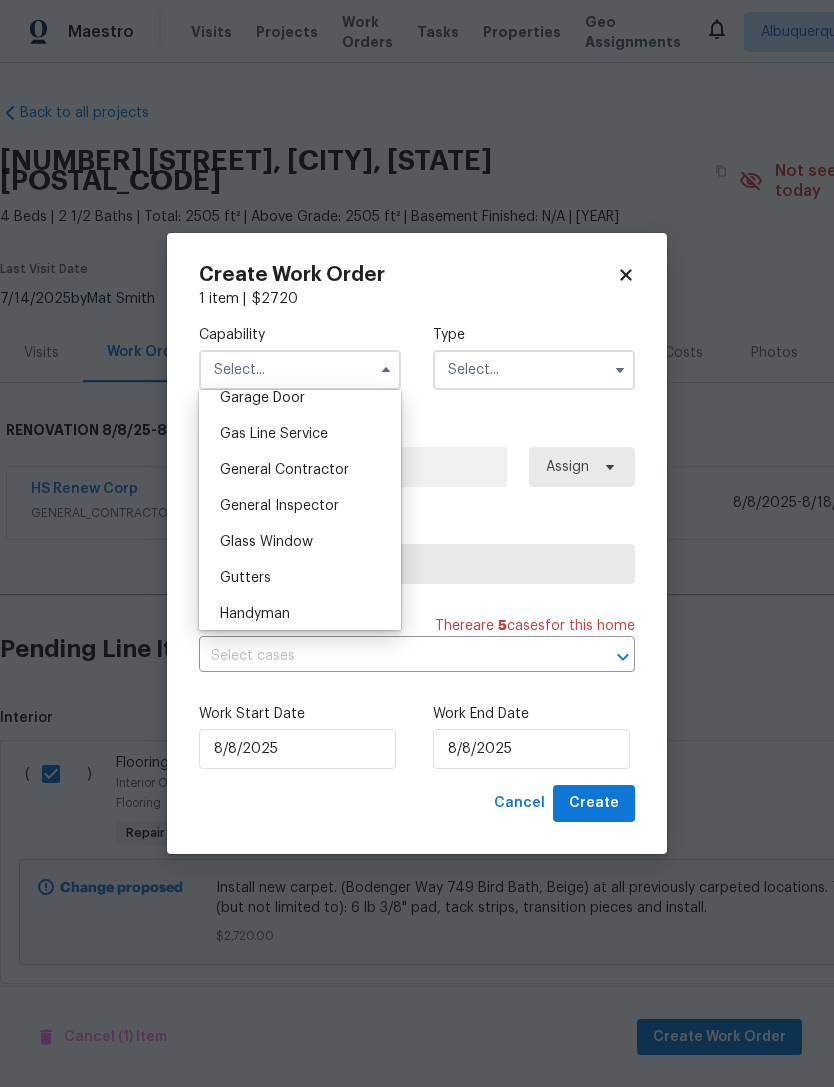click on "General Contractor" at bounding box center (284, 470) 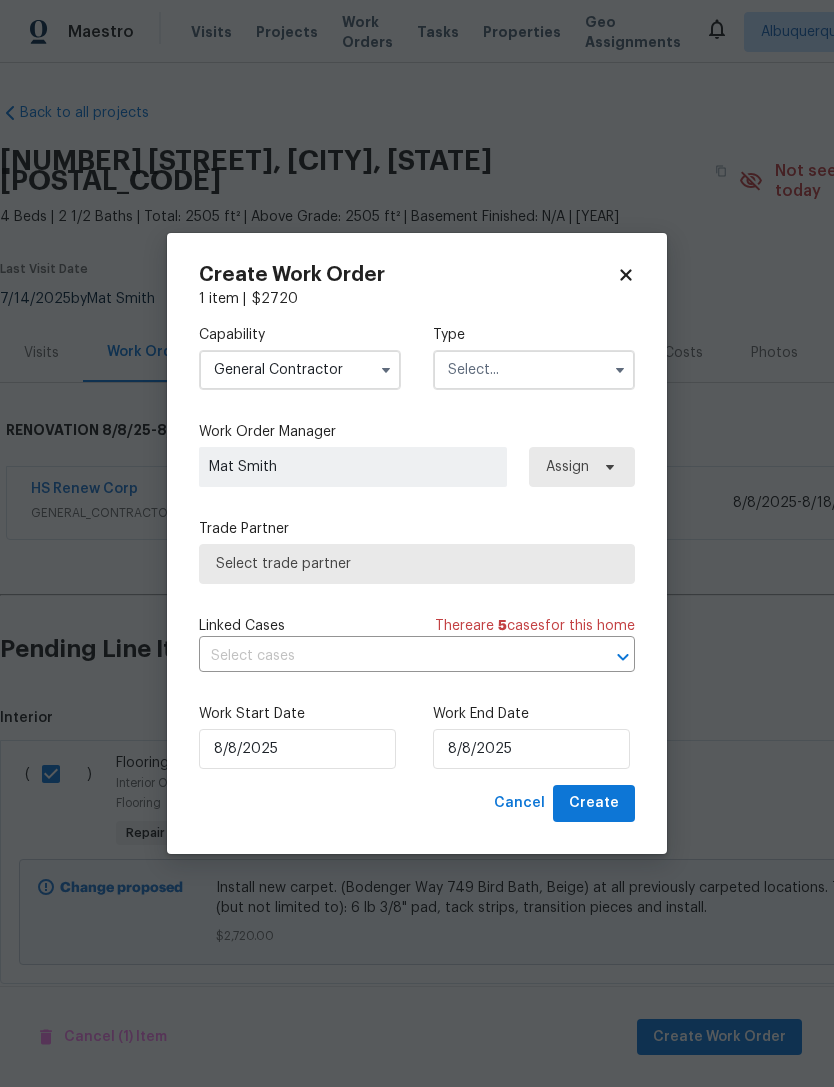 click at bounding box center (534, 370) 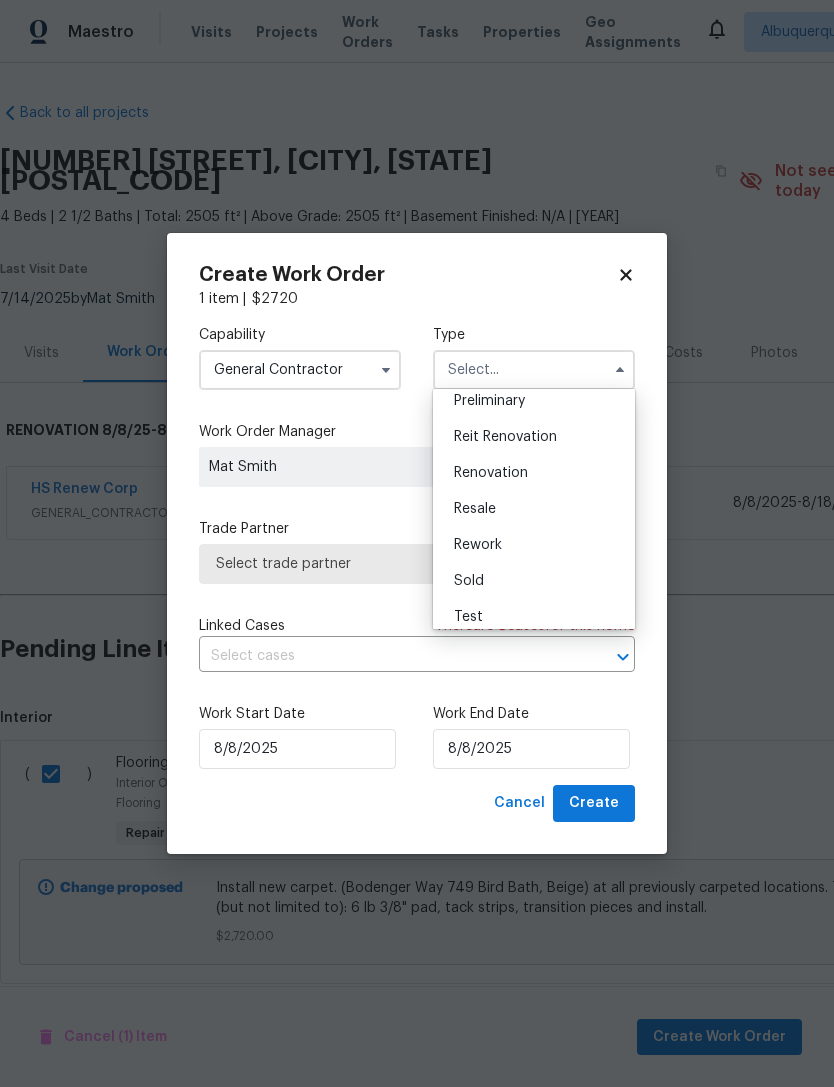 scroll, scrollTop: 433, scrollLeft: 0, axis: vertical 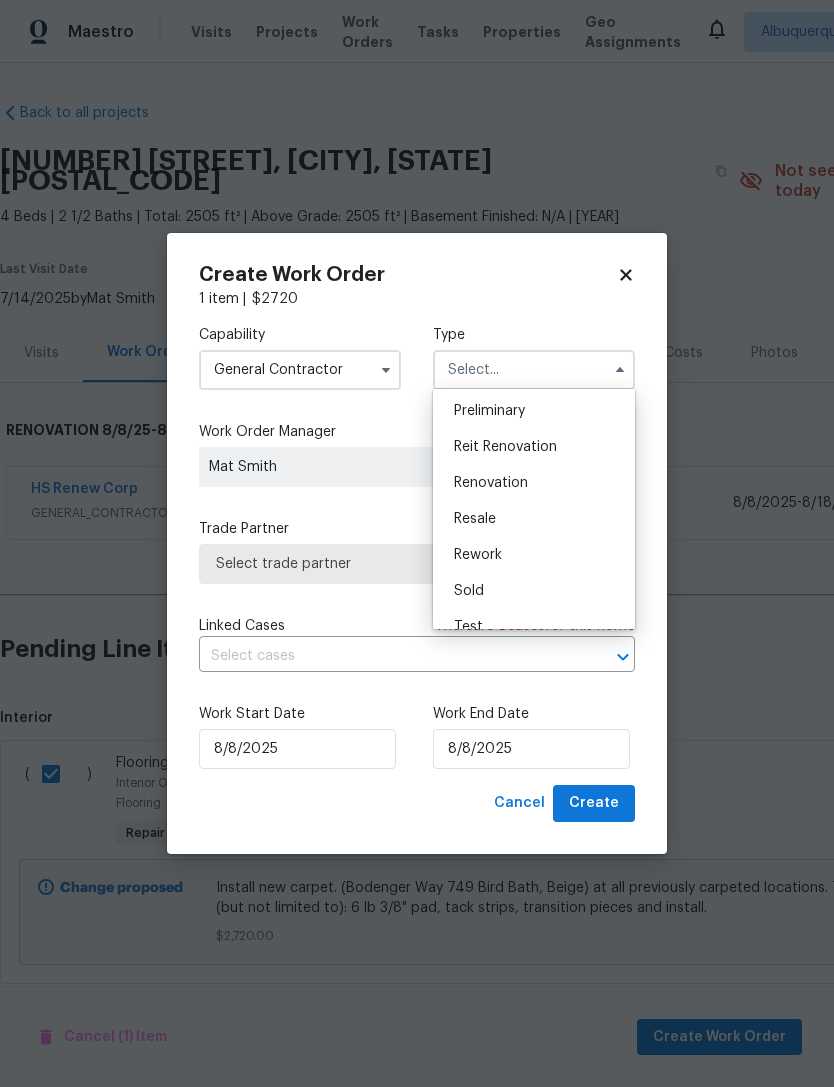 click on "Renovation" at bounding box center (534, 483) 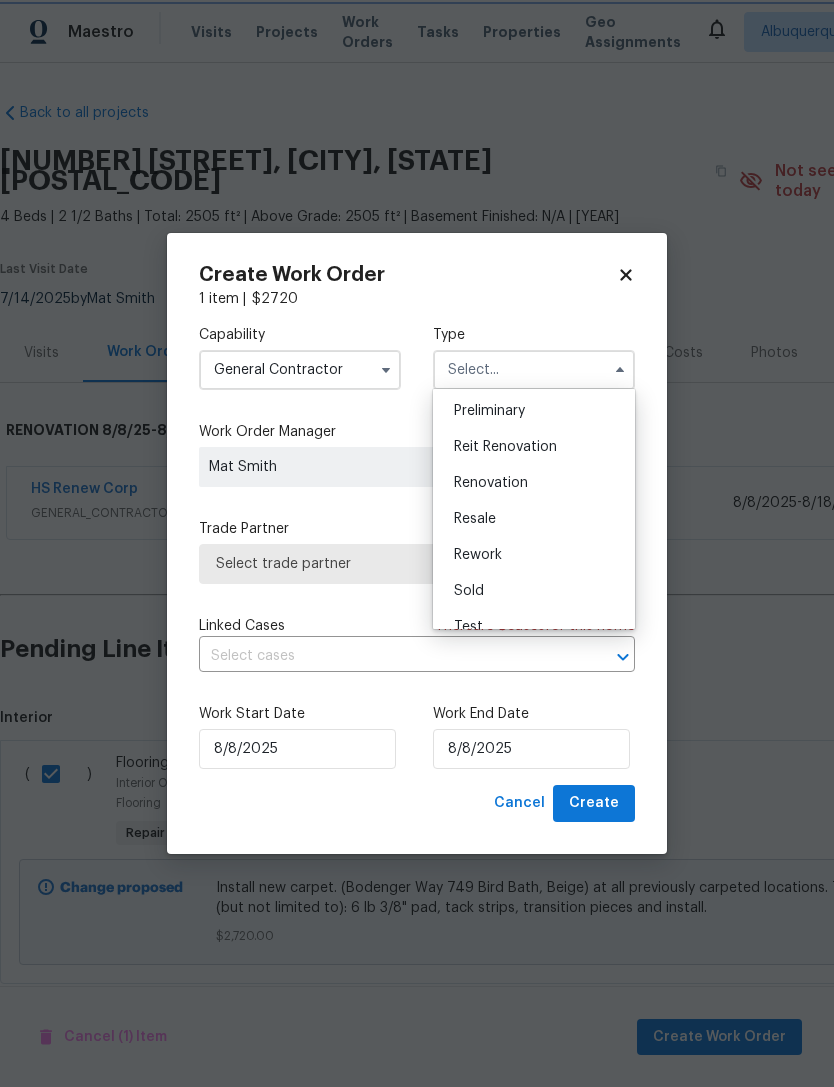 type on "Renovation" 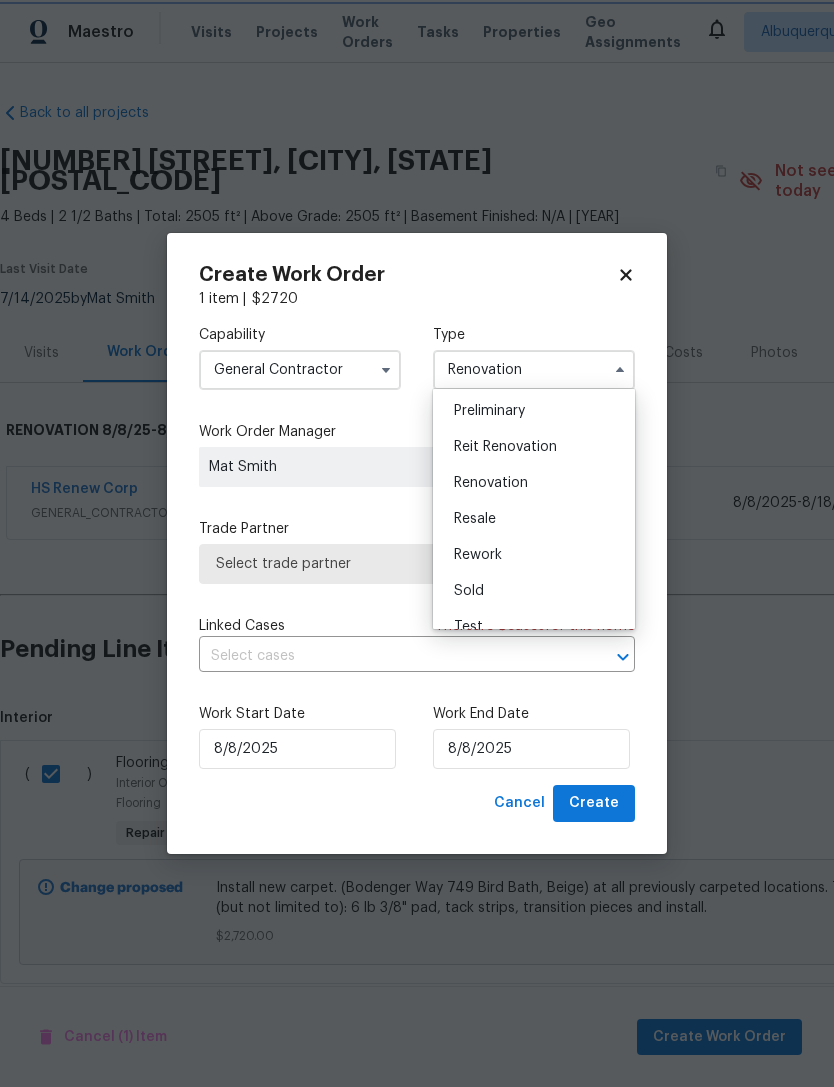 scroll, scrollTop: 0, scrollLeft: 0, axis: both 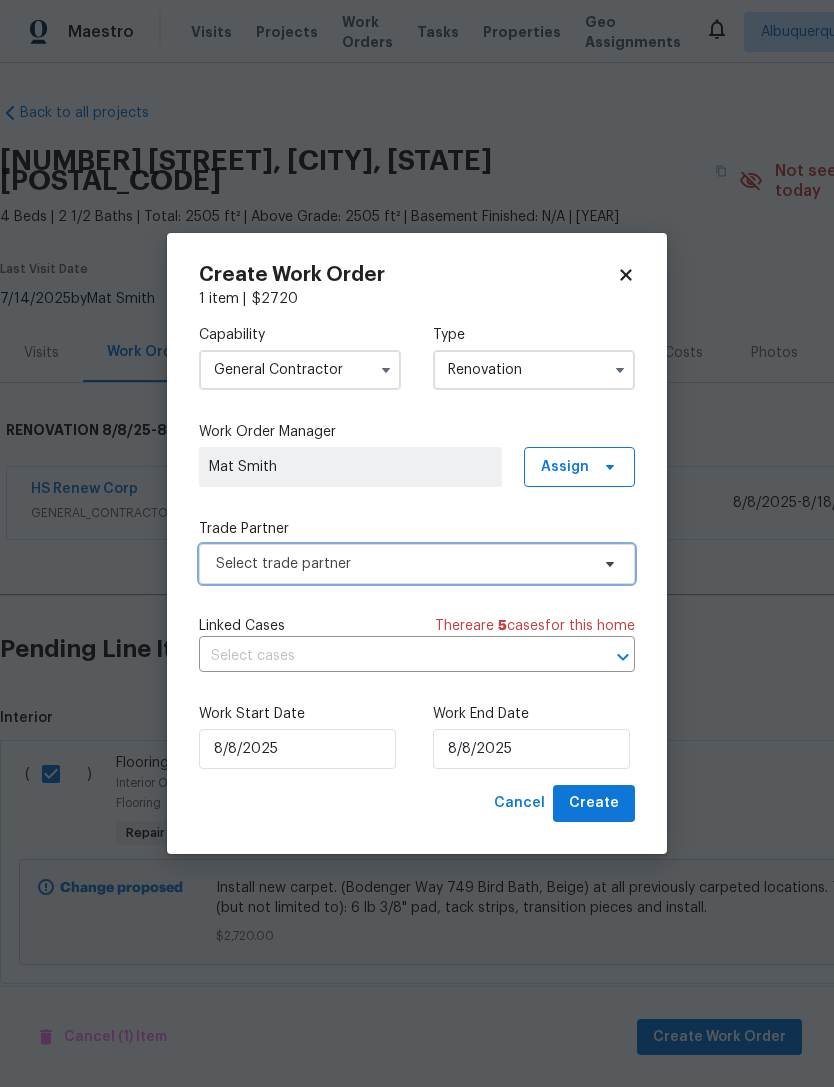 click on "Select trade partner" at bounding box center [417, 564] 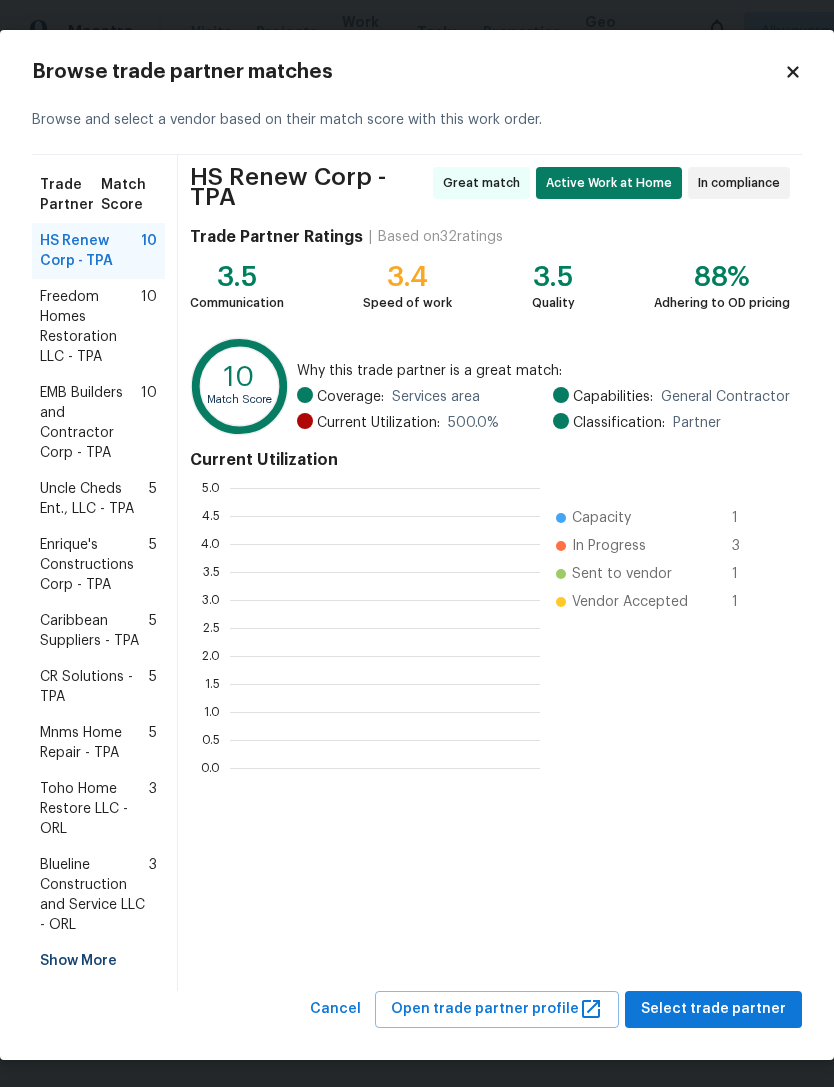 scroll, scrollTop: 280, scrollLeft: 310, axis: both 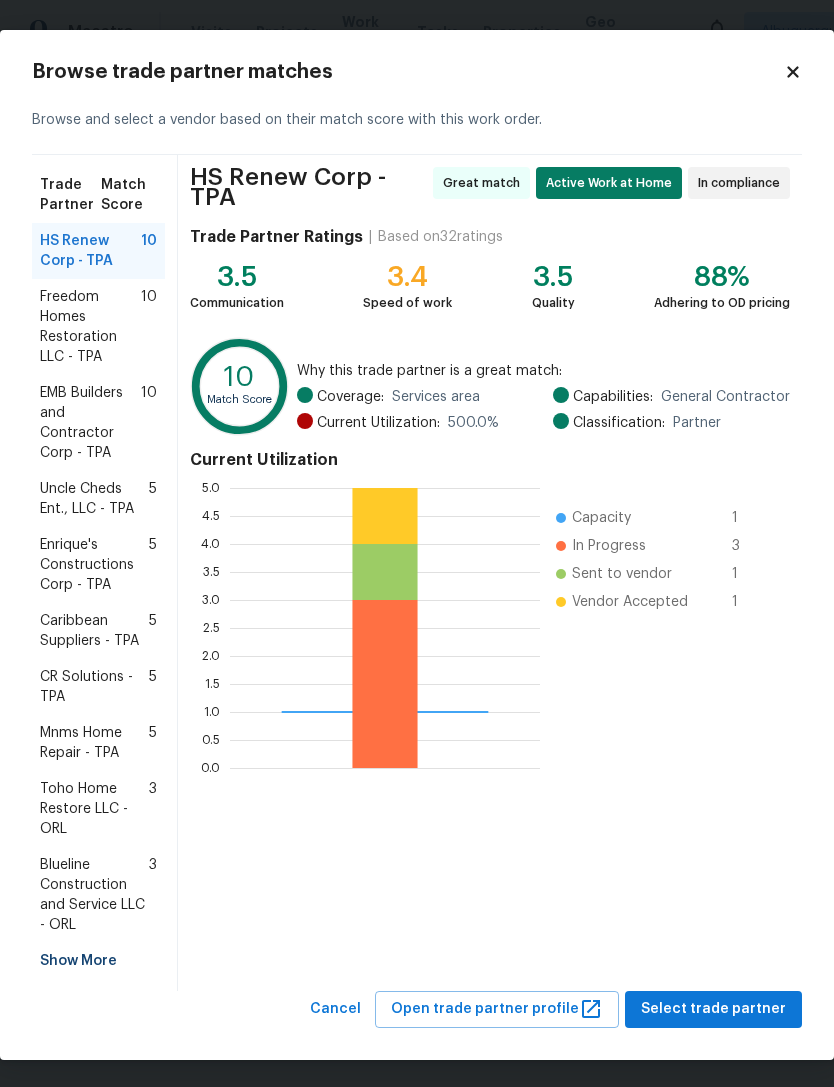 click 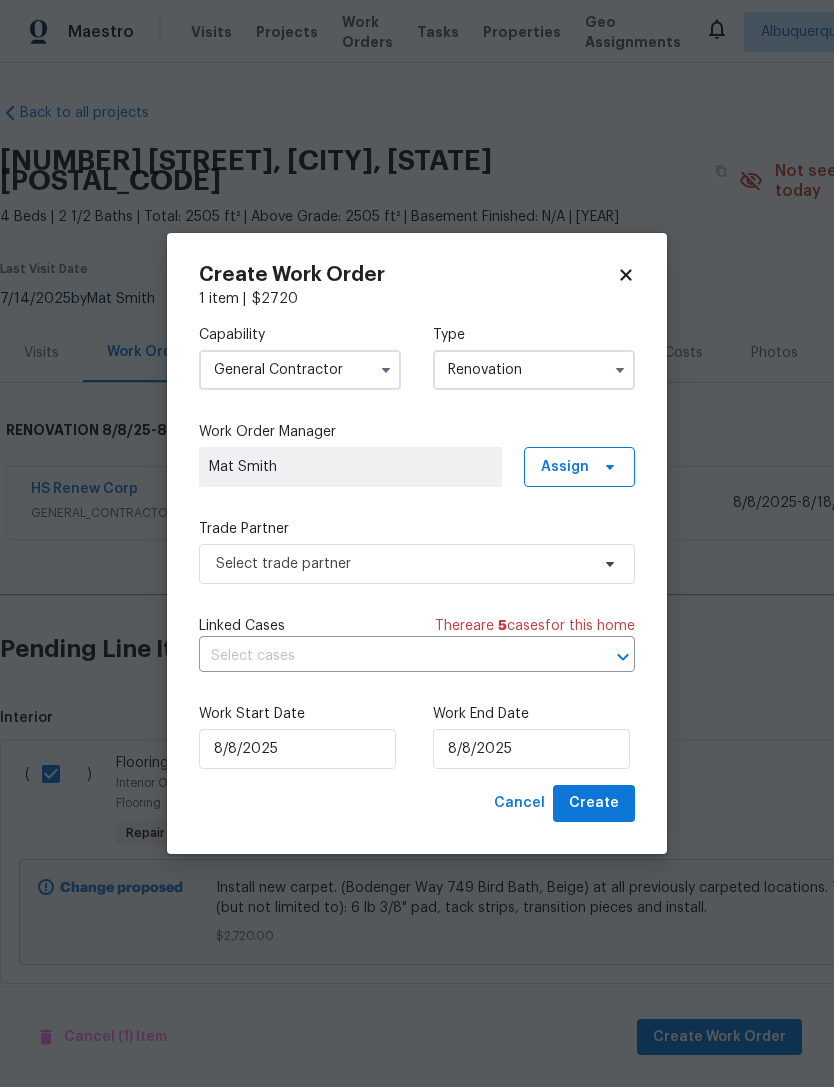 click on "General Contractor" at bounding box center (300, 370) 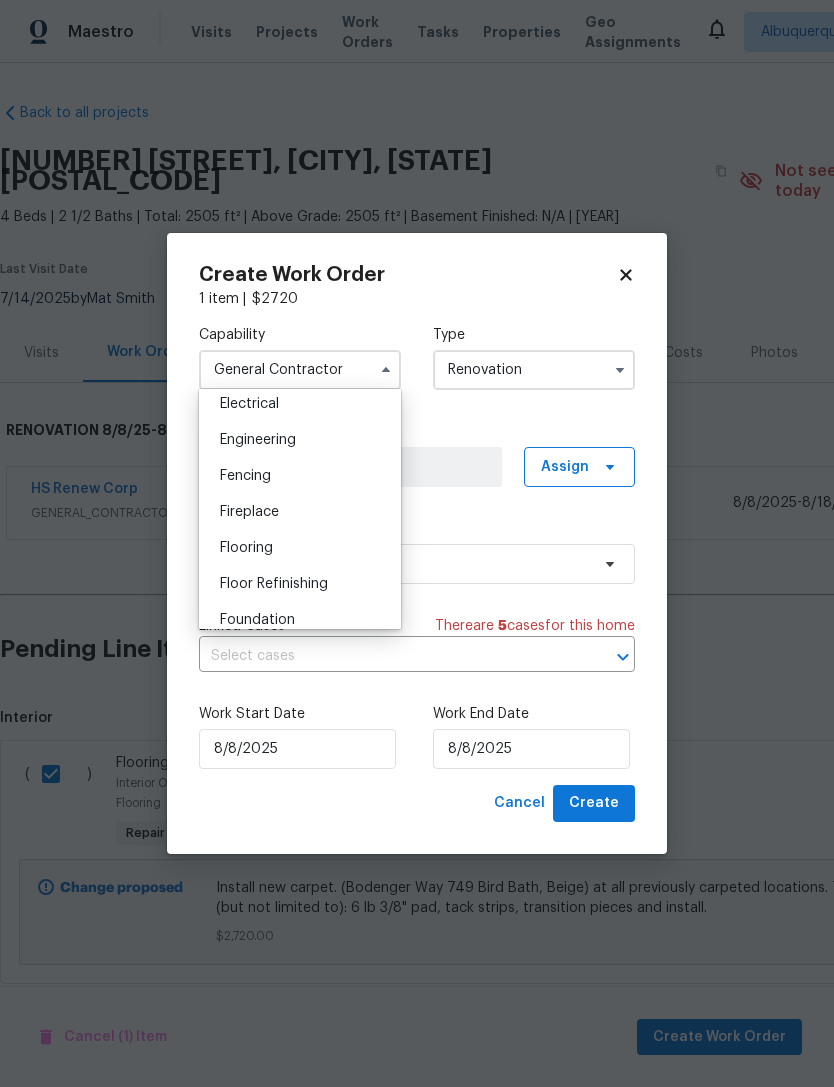 scroll, scrollTop: 638, scrollLeft: 0, axis: vertical 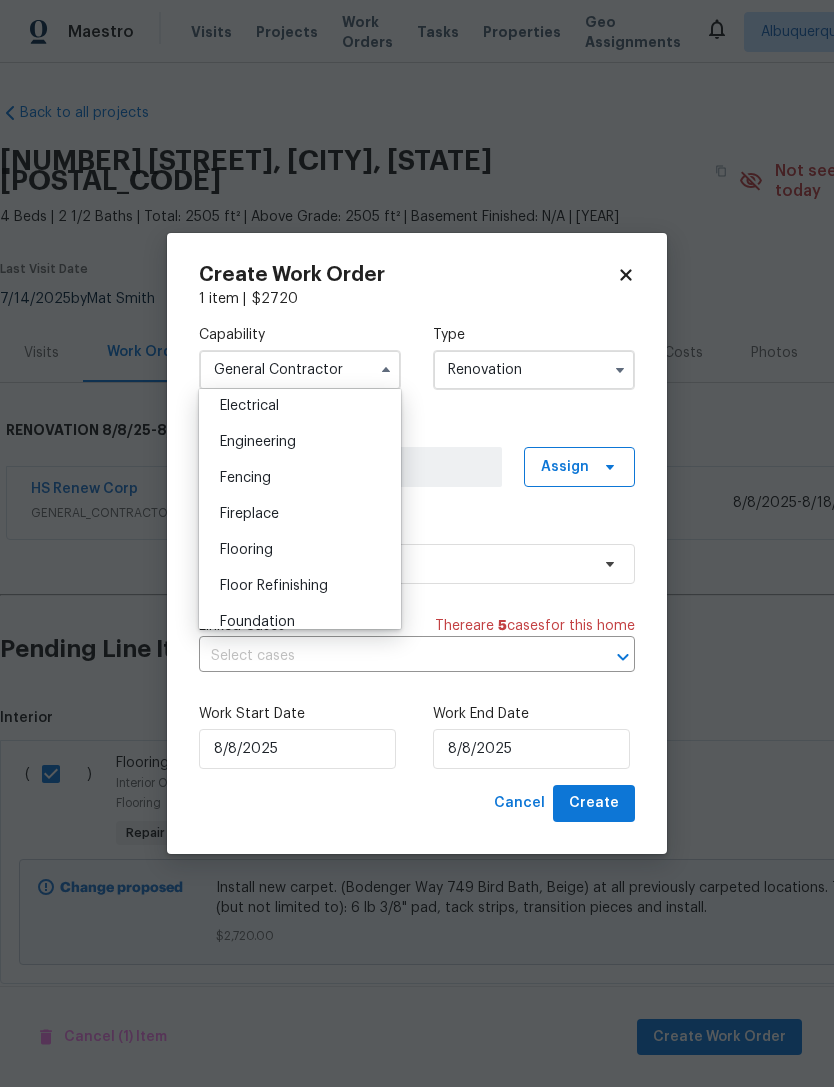 click on "Flooring" at bounding box center (246, 550) 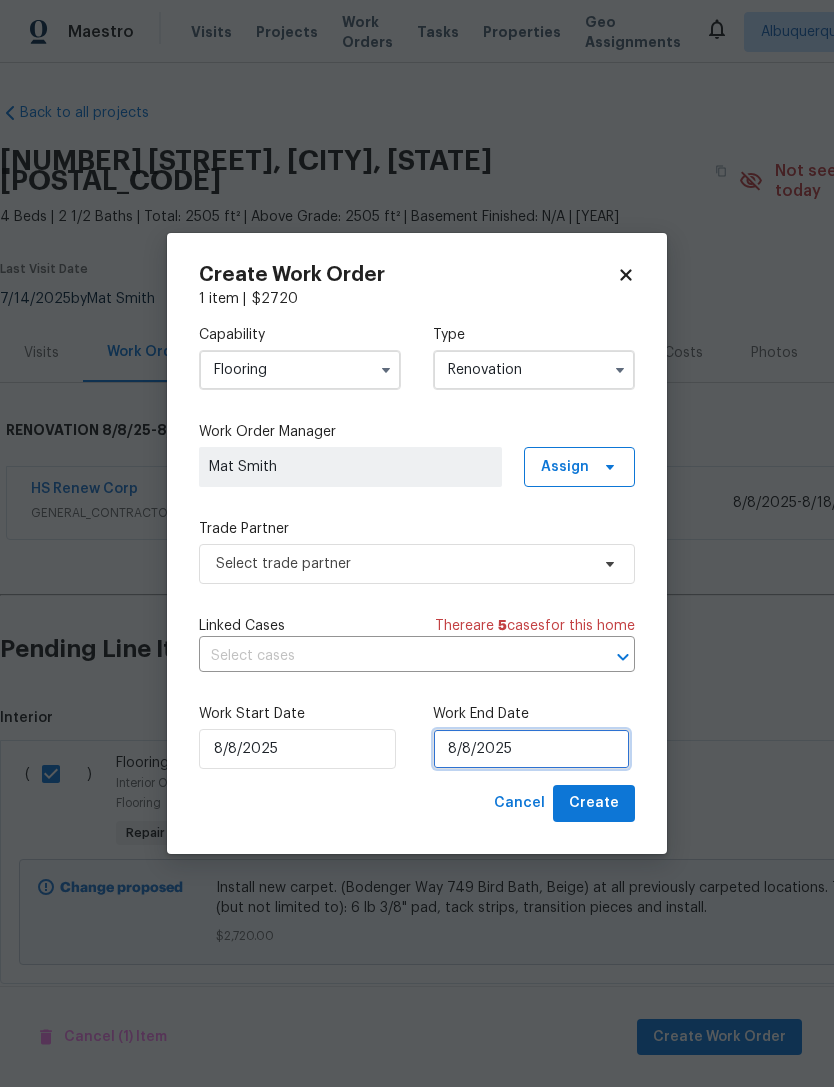 click on "8/8/2025" at bounding box center (531, 749) 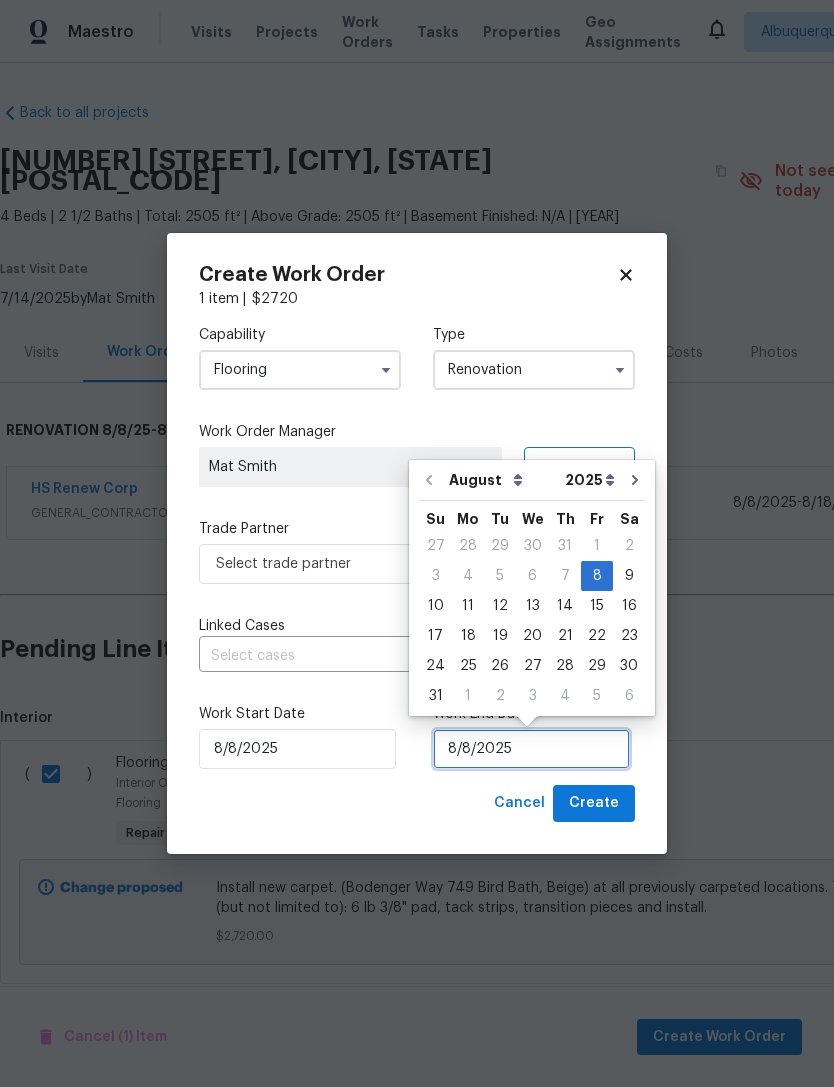 scroll, scrollTop: 14, scrollLeft: 0, axis: vertical 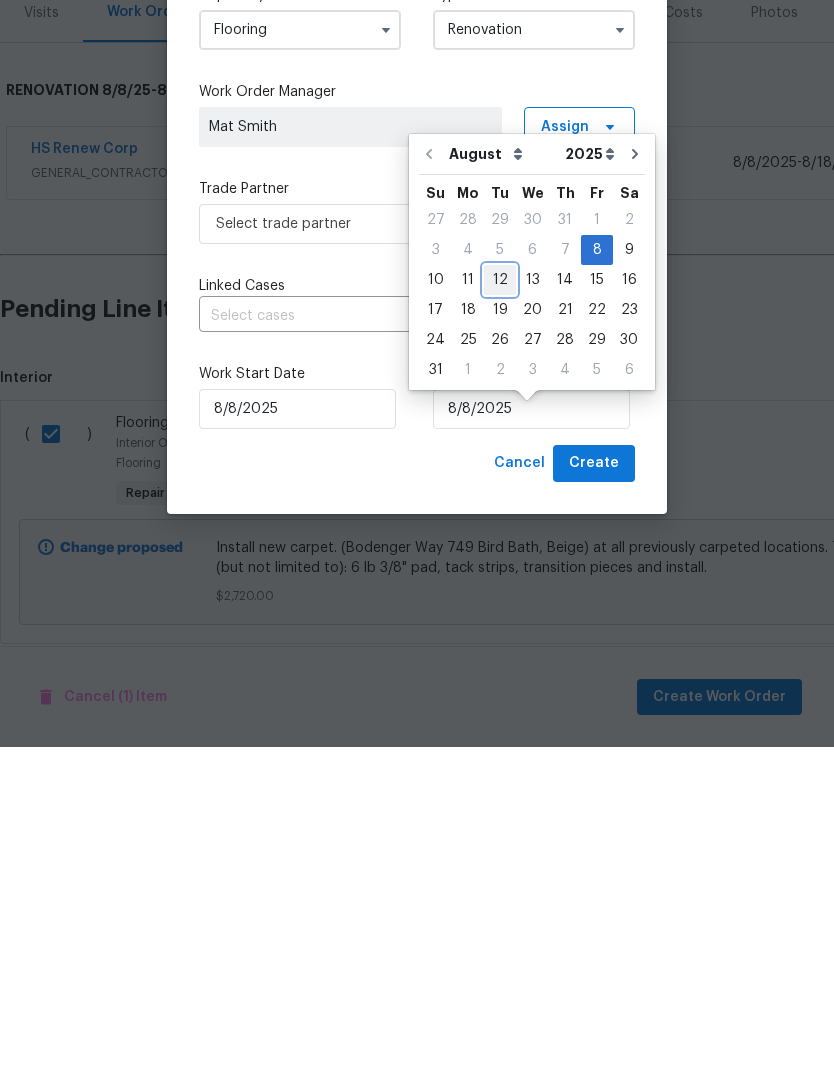click on "12" at bounding box center (500, 620) 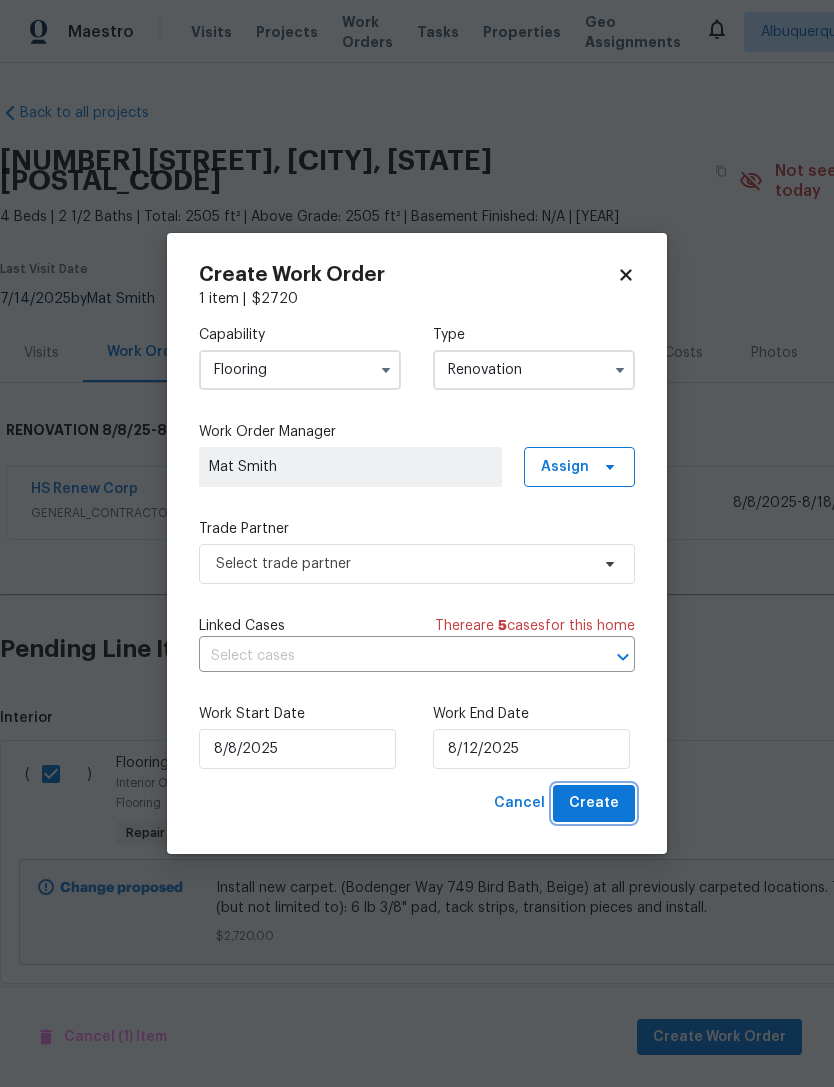 click on "Create" at bounding box center (594, 803) 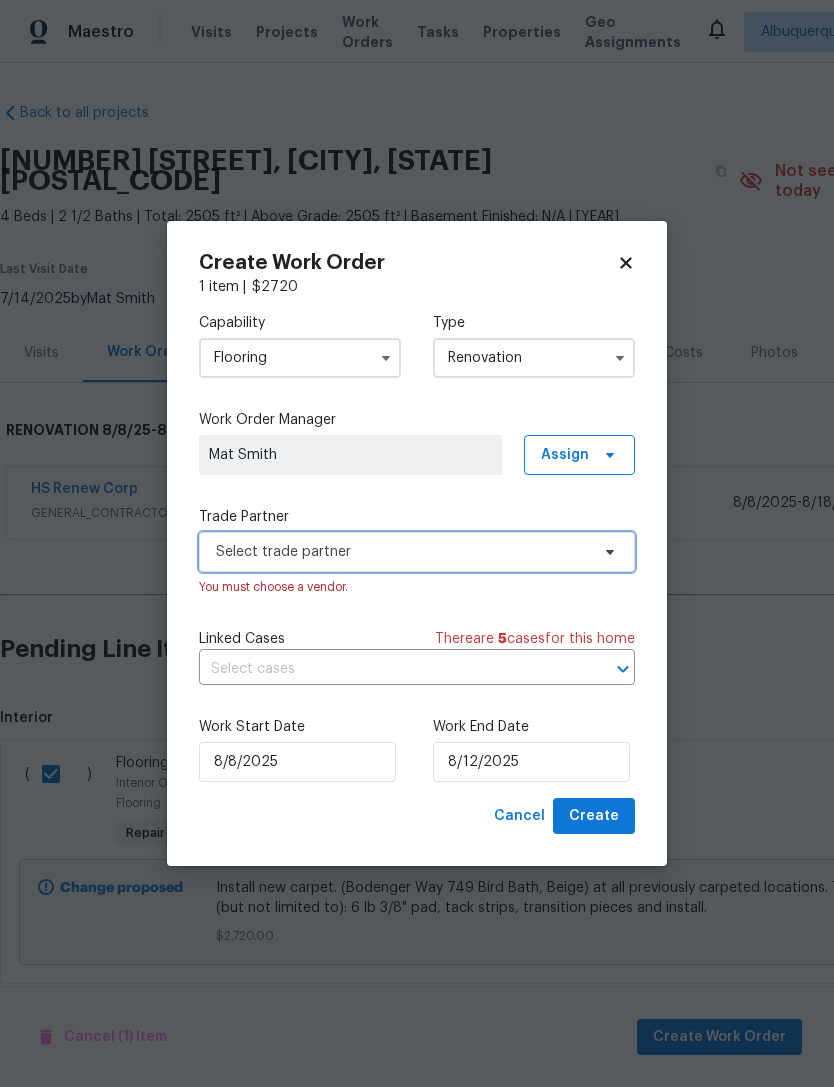 click on "Select trade partner" at bounding box center (402, 552) 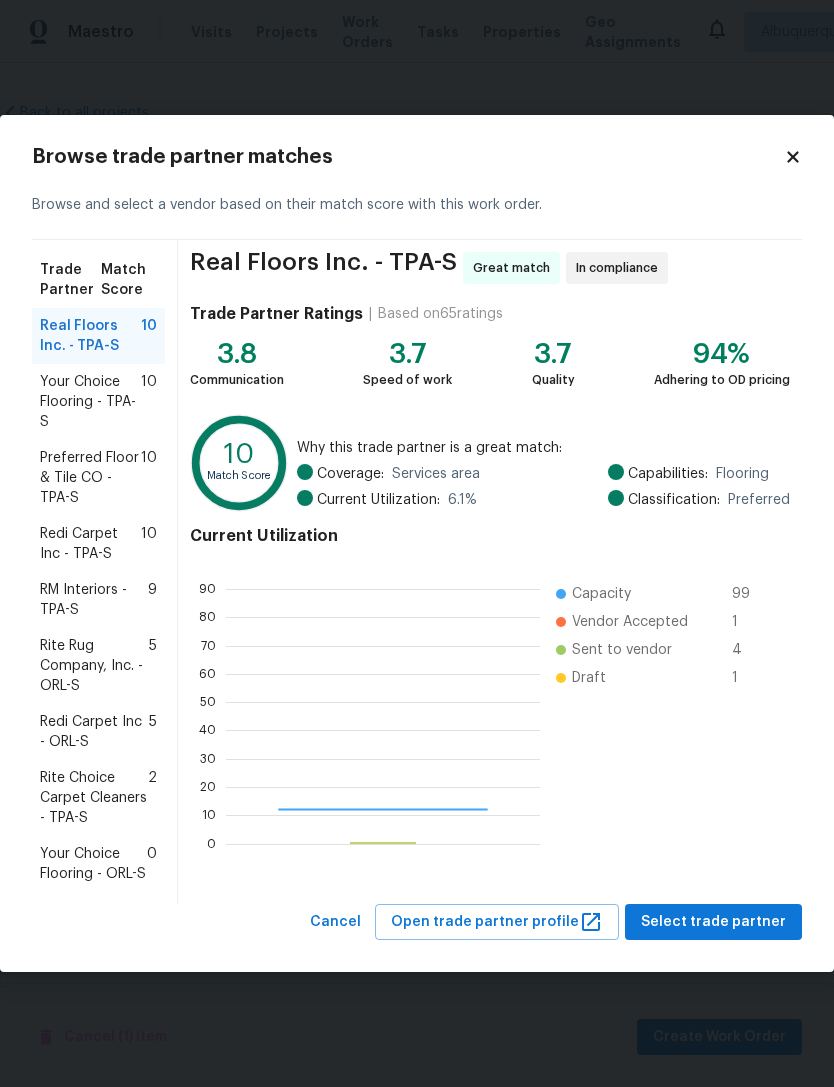 scroll, scrollTop: 2, scrollLeft: 2, axis: both 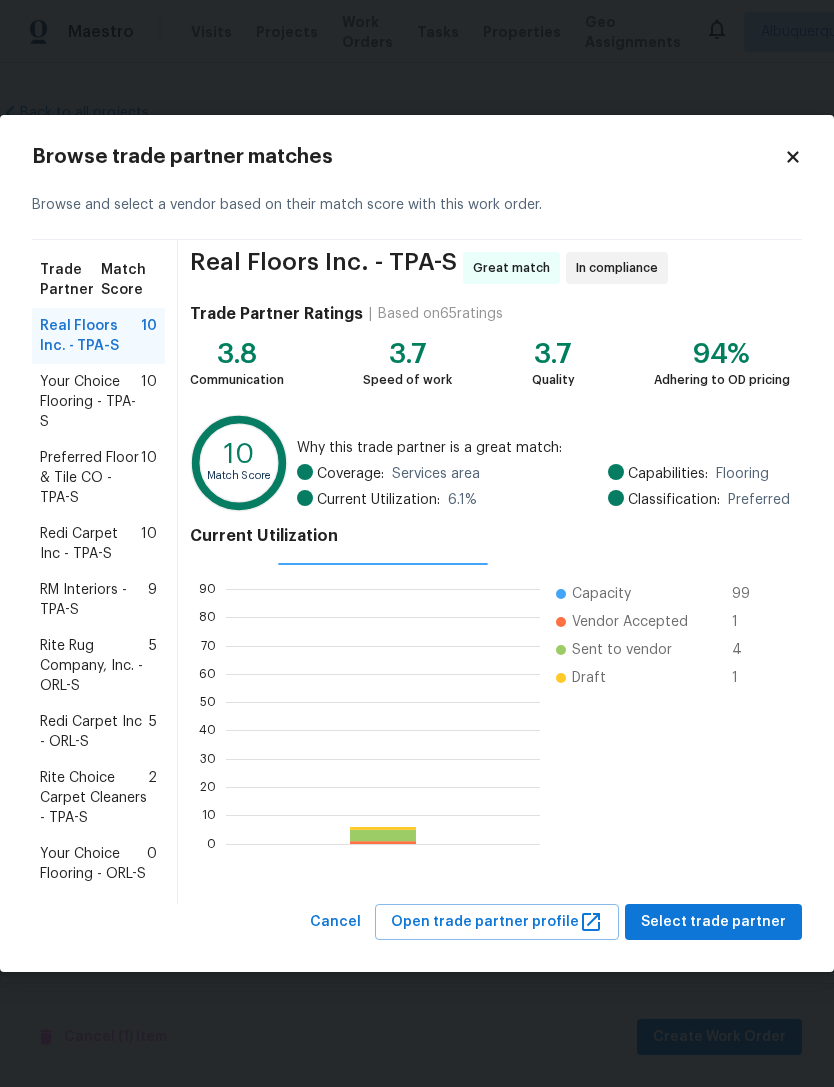 click on "Redi Carpet Inc - TPA-S" at bounding box center (90, 544) 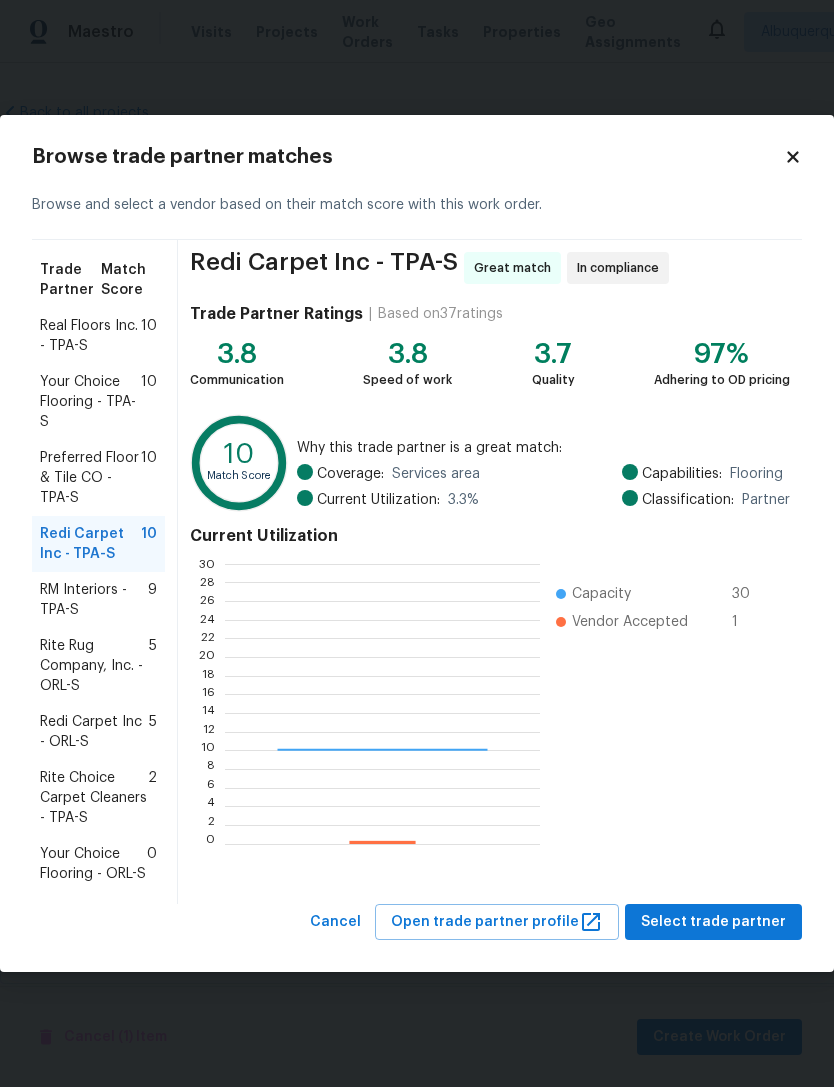 scroll, scrollTop: 2, scrollLeft: 2, axis: both 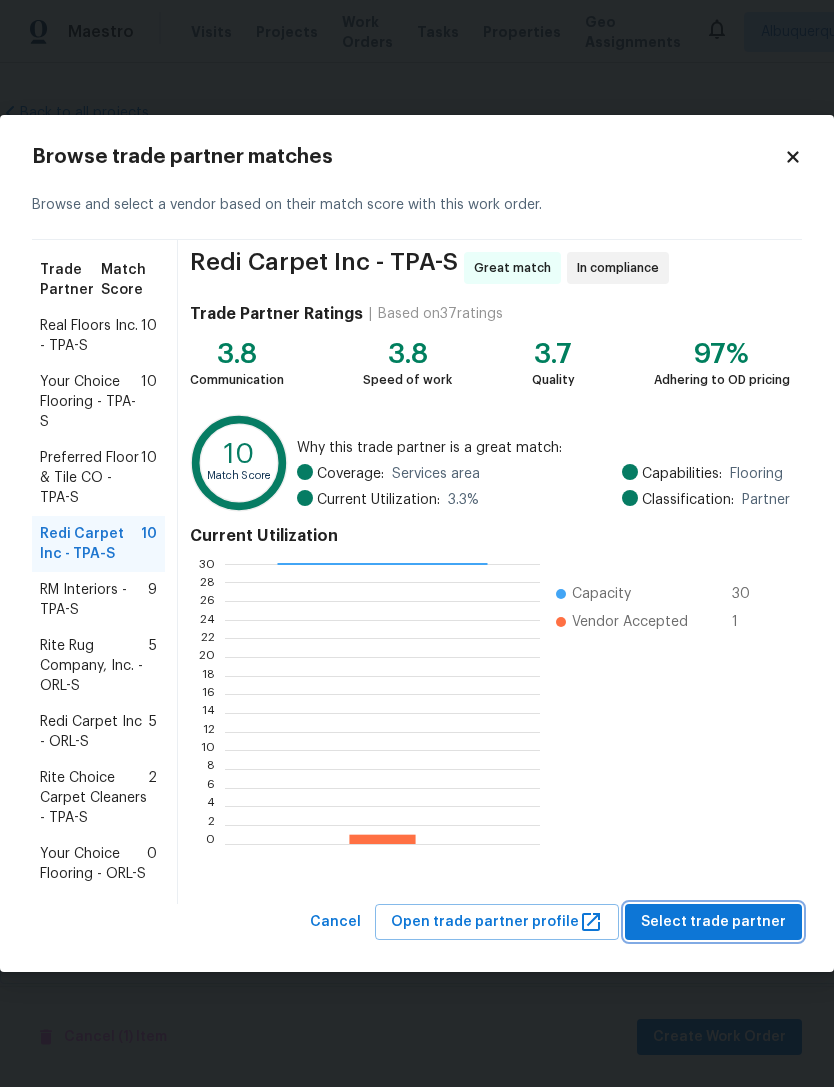 click on "Select trade partner" at bounding box center (713, 922) 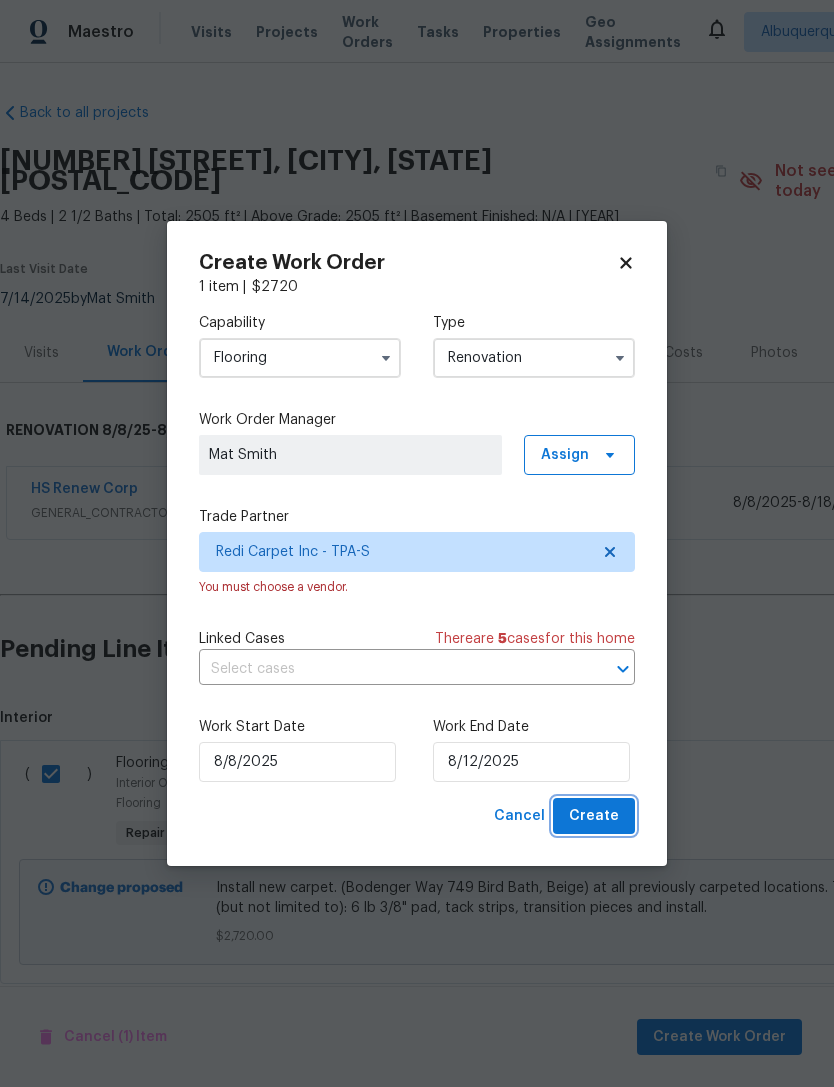click on "Create" at bounding box center [594, 816] 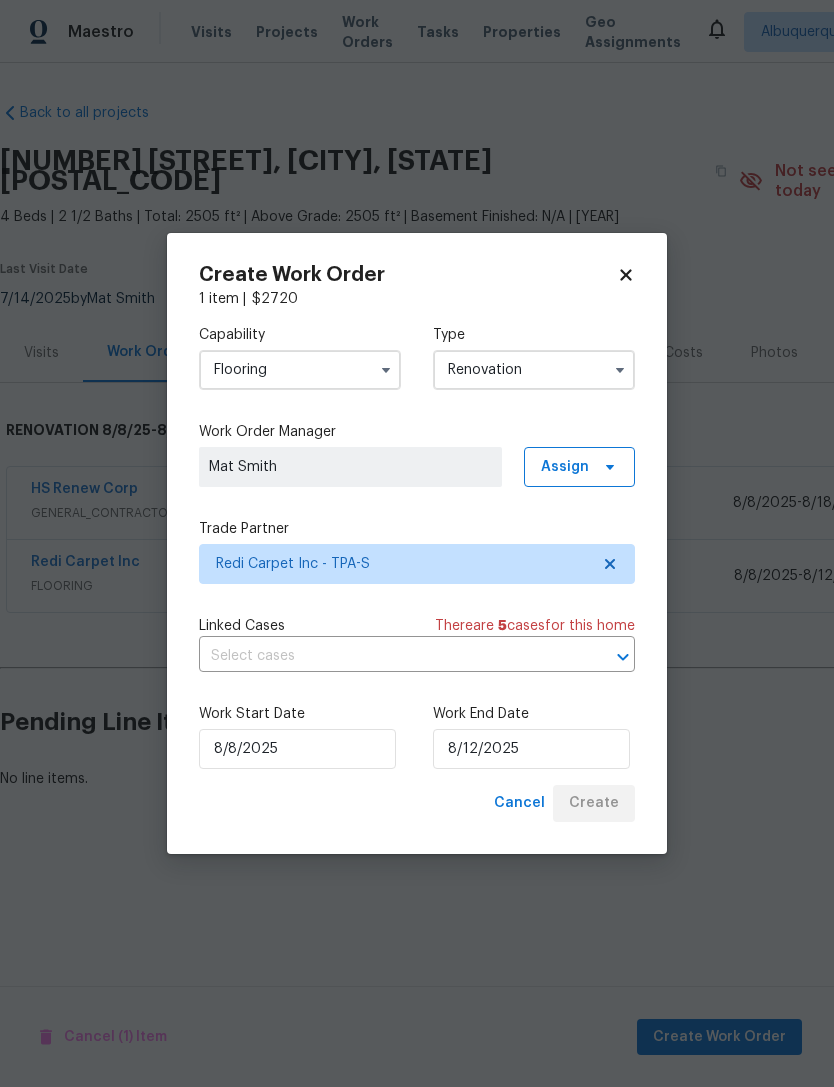 scroll, scrollTop: 0, scrollLeft: 0, axis: both 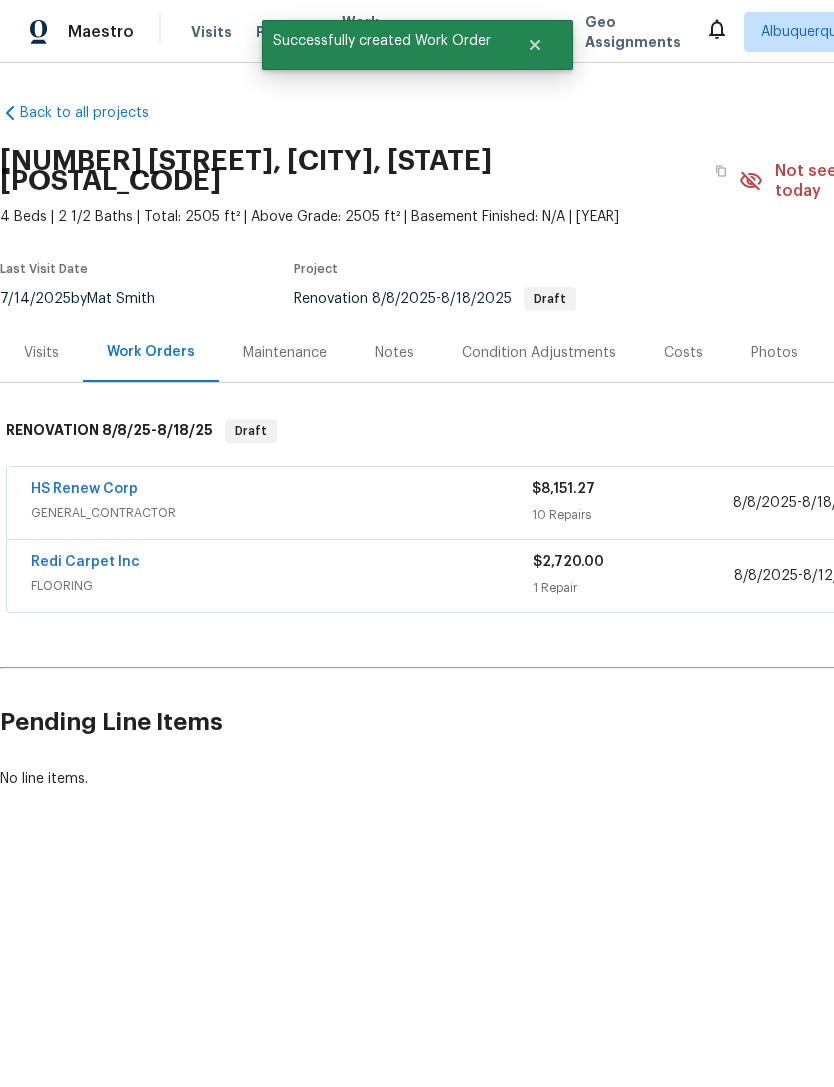 click on "Redi Carpet Inc" at bounding box center (85, 562) 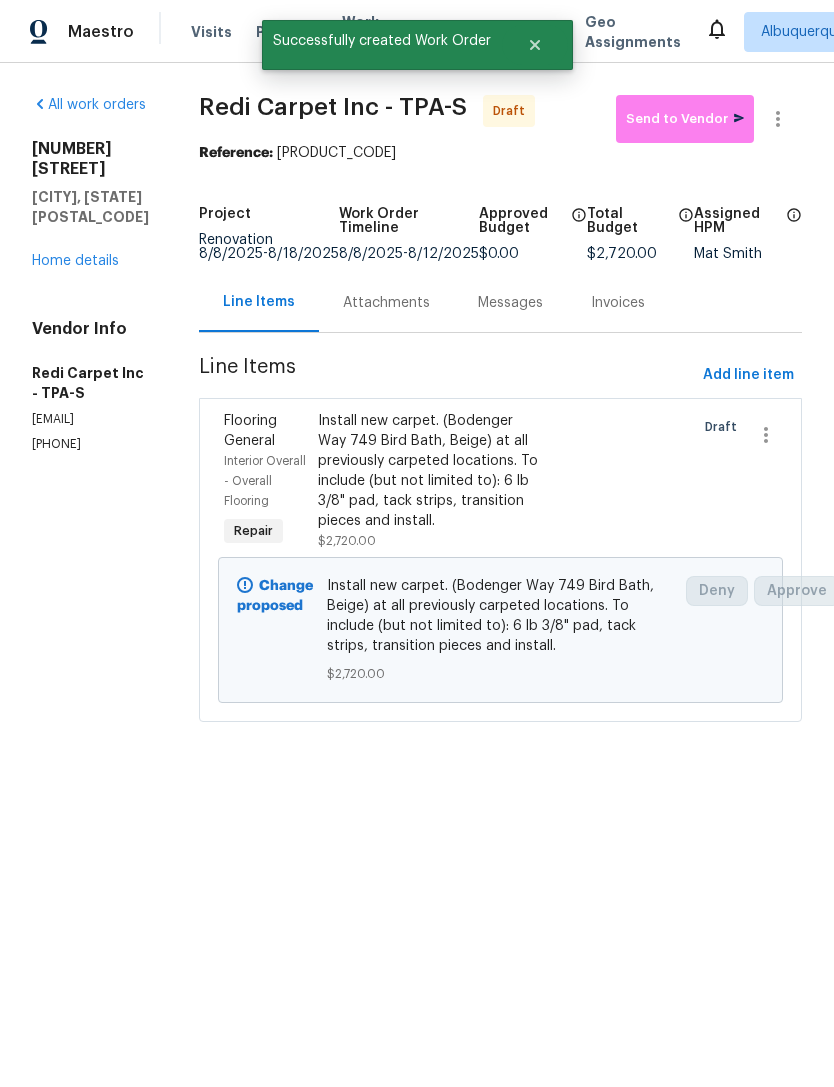 click on "Attachments" at bounding box center (386, 303) 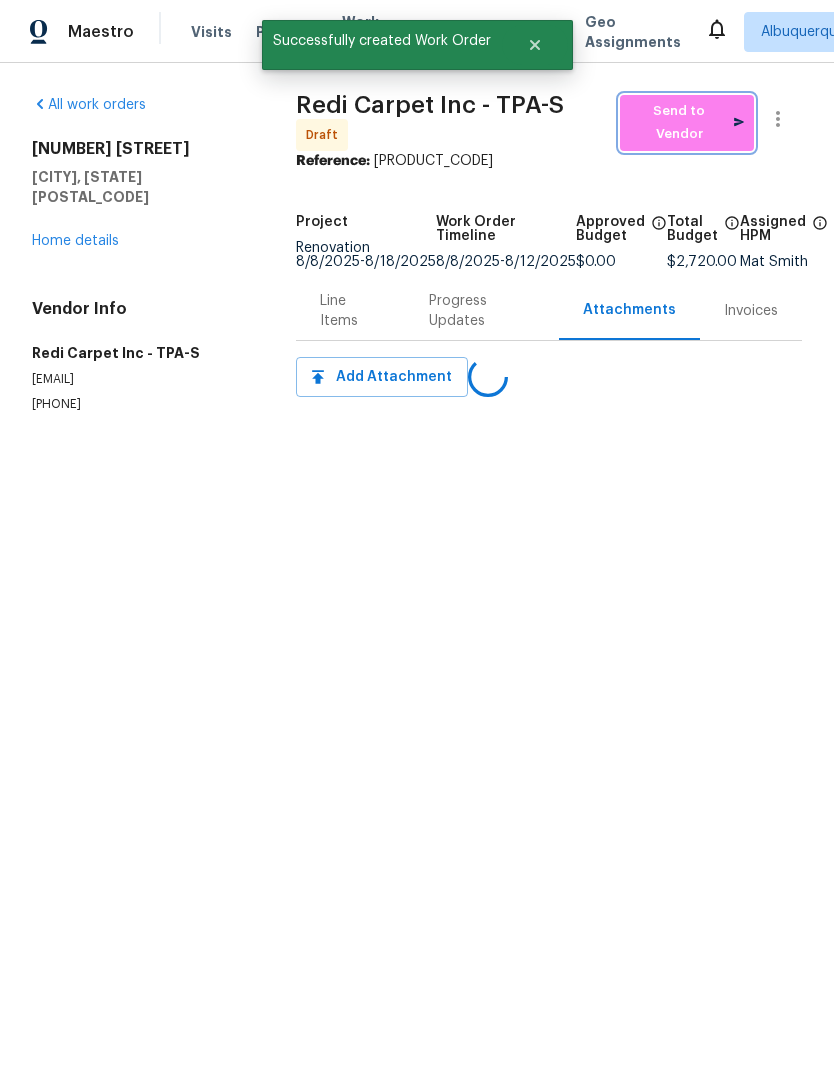 click on "Send to Vendor" at bounding box center (687, 123) 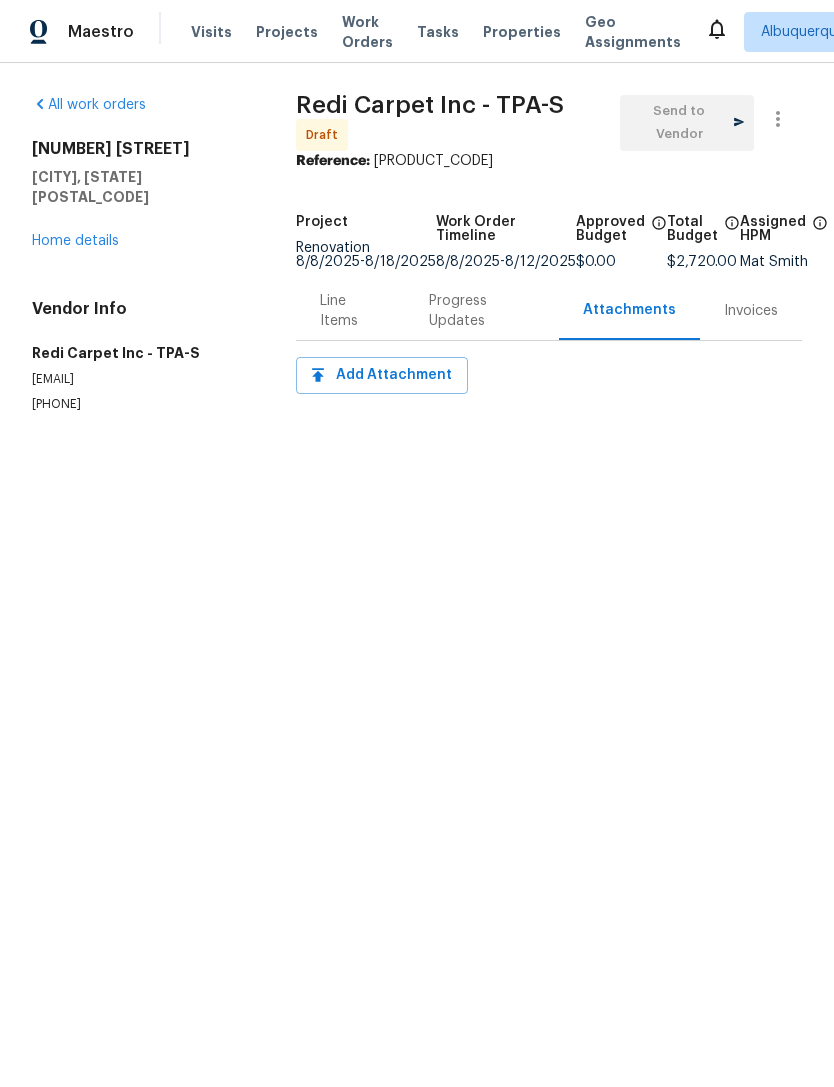 click on "Progress Updates" at bounding box center [482, 311] 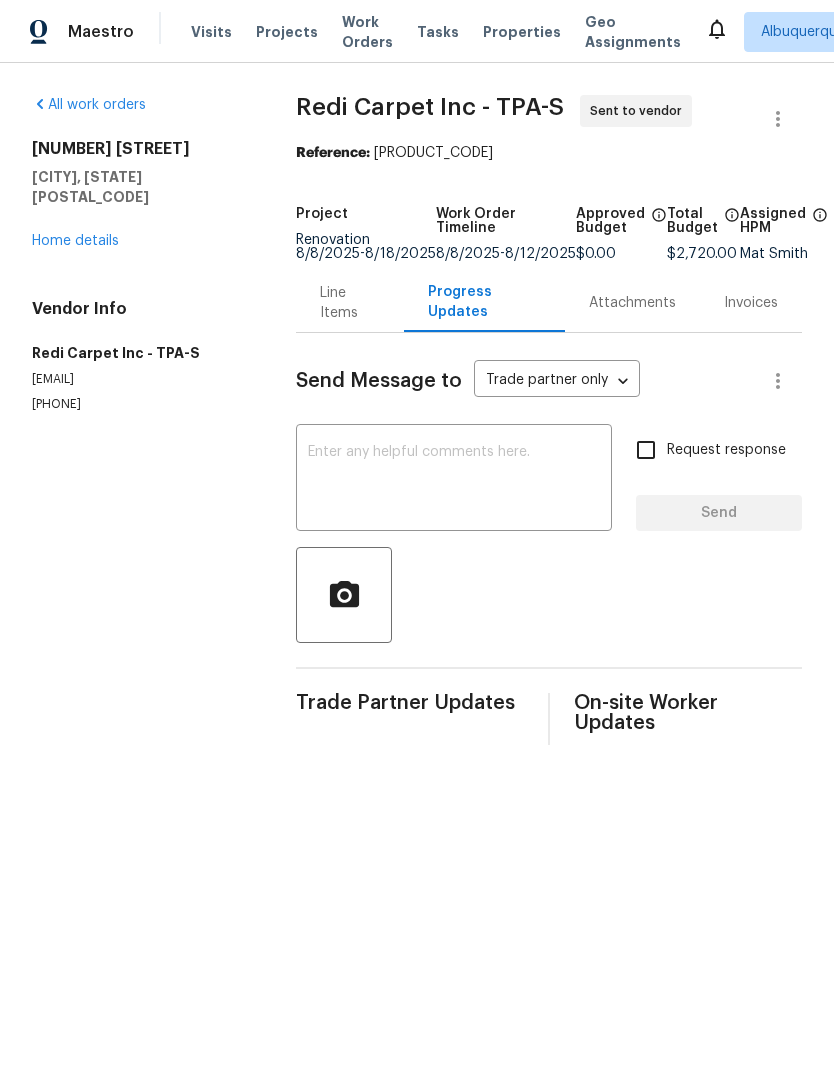 click at bounding box center (454, 480) 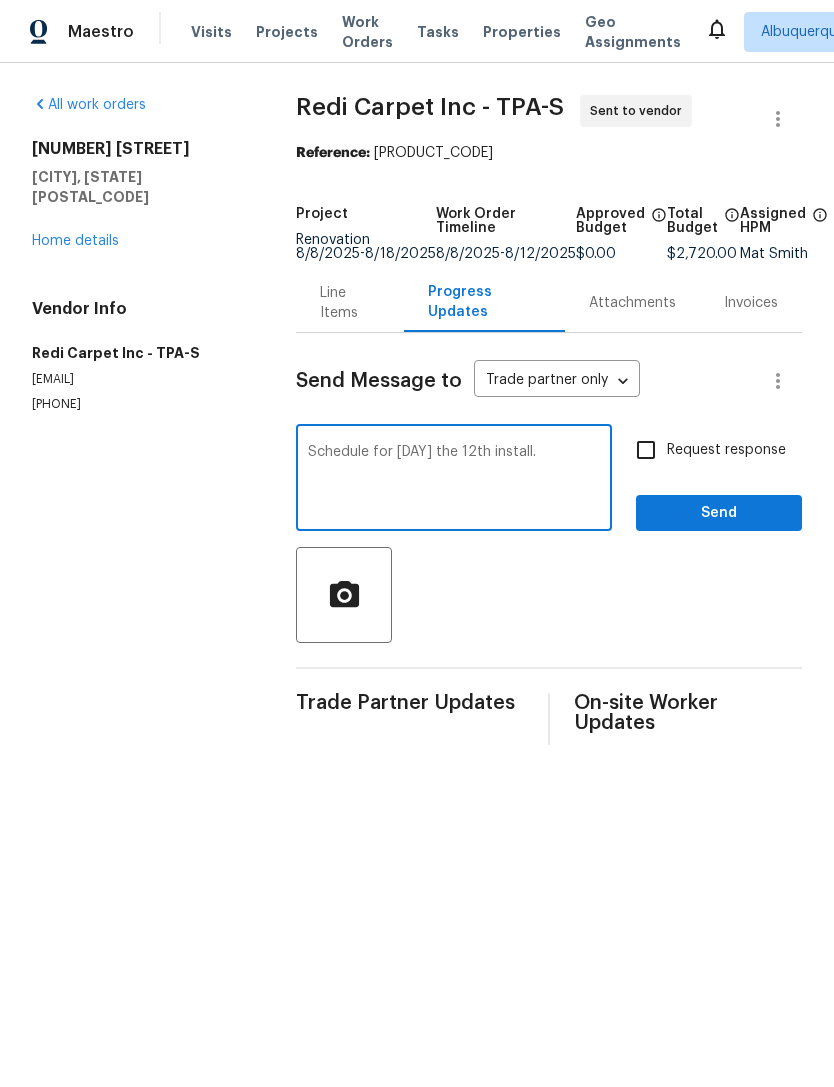 type on "Schedule for [DAY] the 12th install." 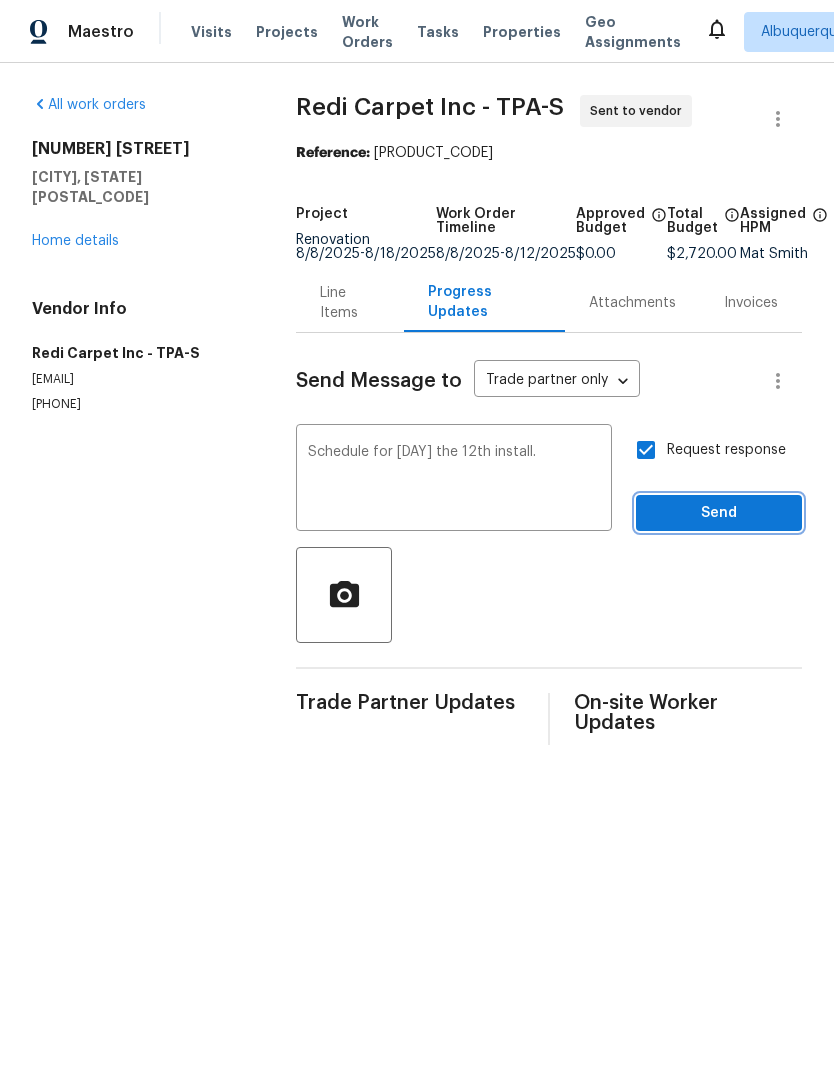 click on "Send" at bounding box center [719, 513] 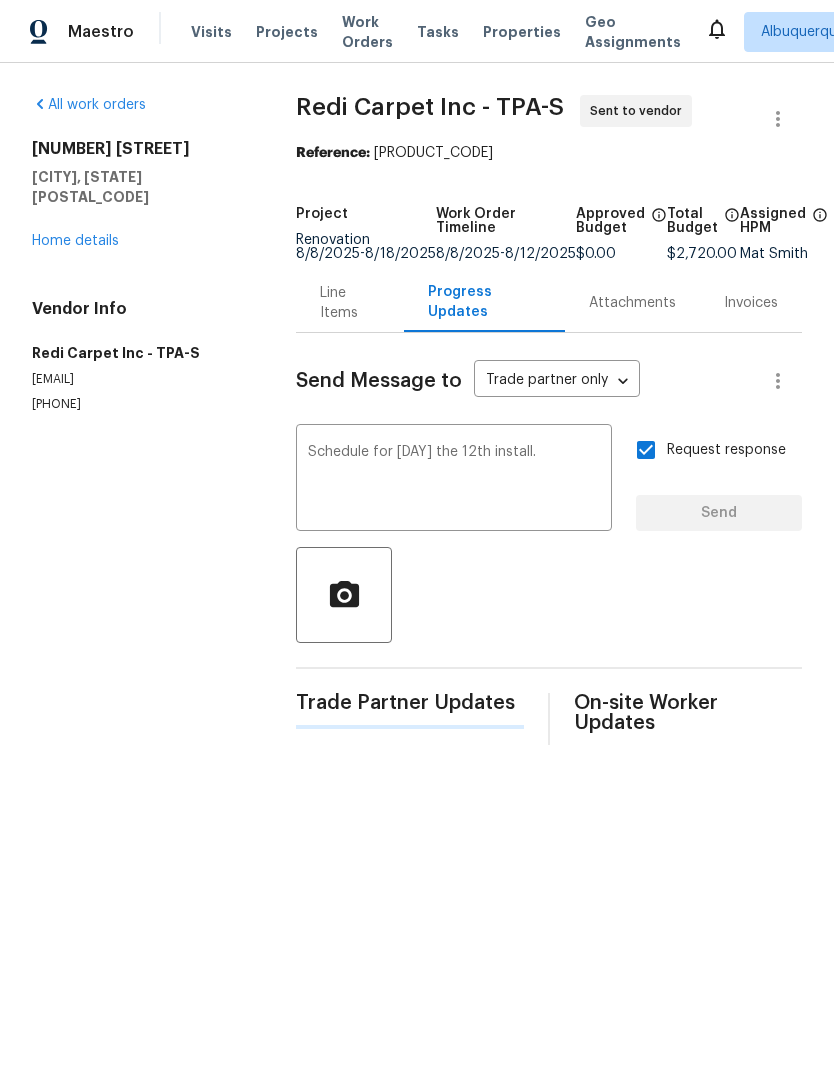type 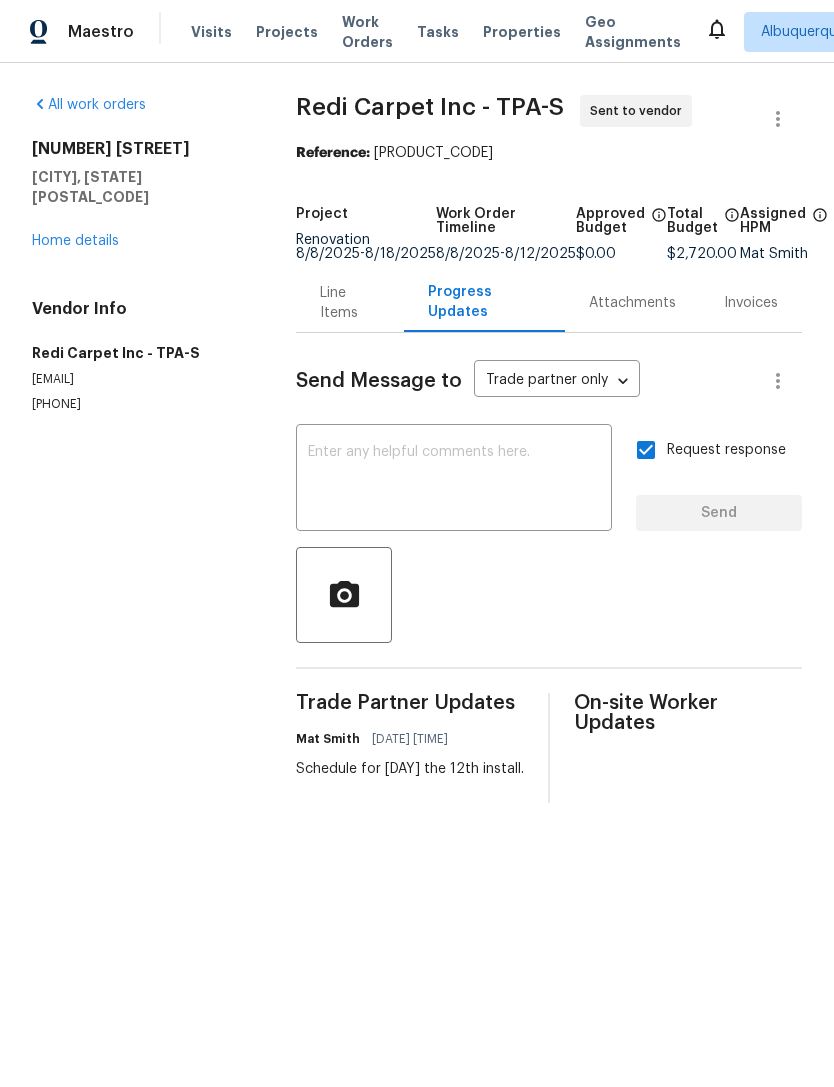 click on "Home details" at bounding box center (75, 241) 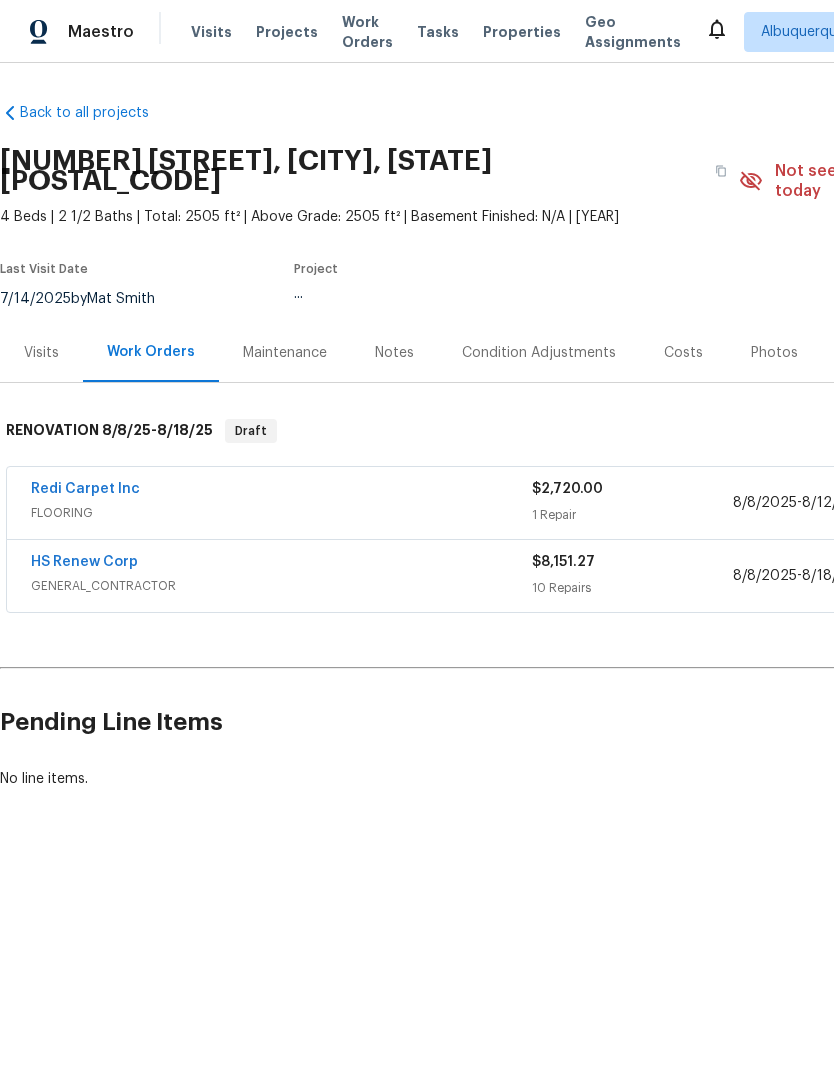 scroll, scrollTop: 0, scrollLeft: 0, axis: both 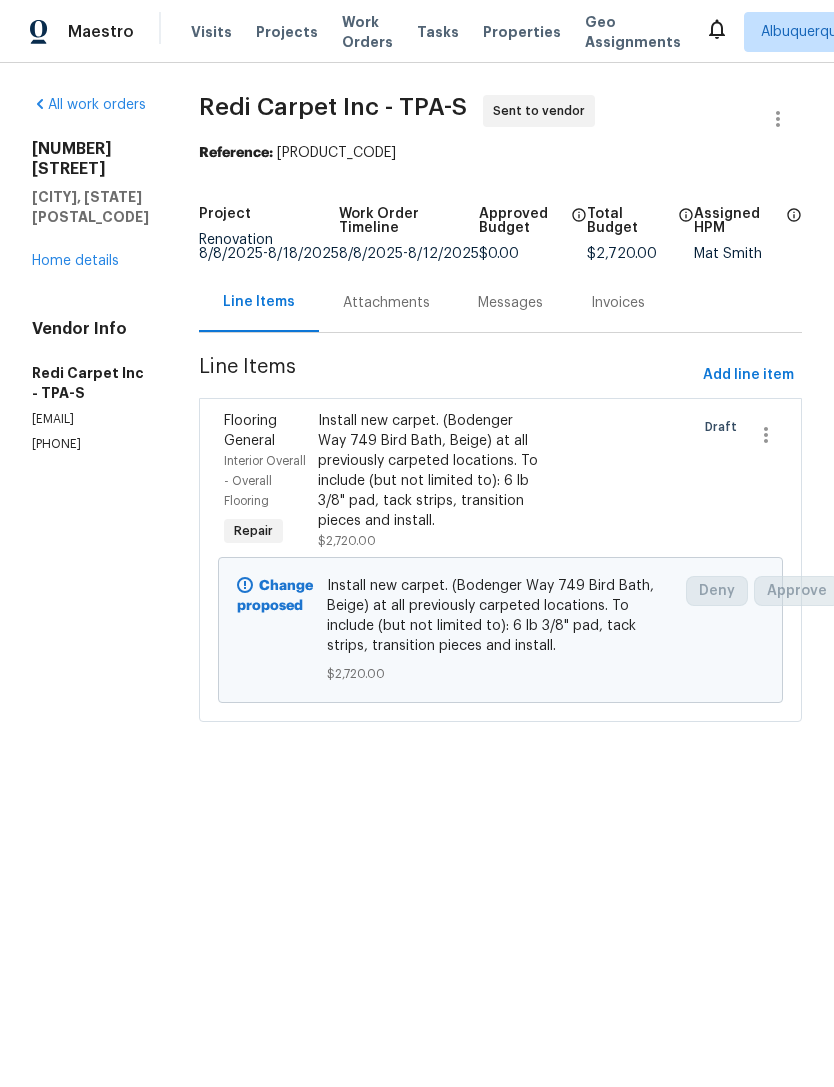 click on "Home details" at bounding box center (75, 261) 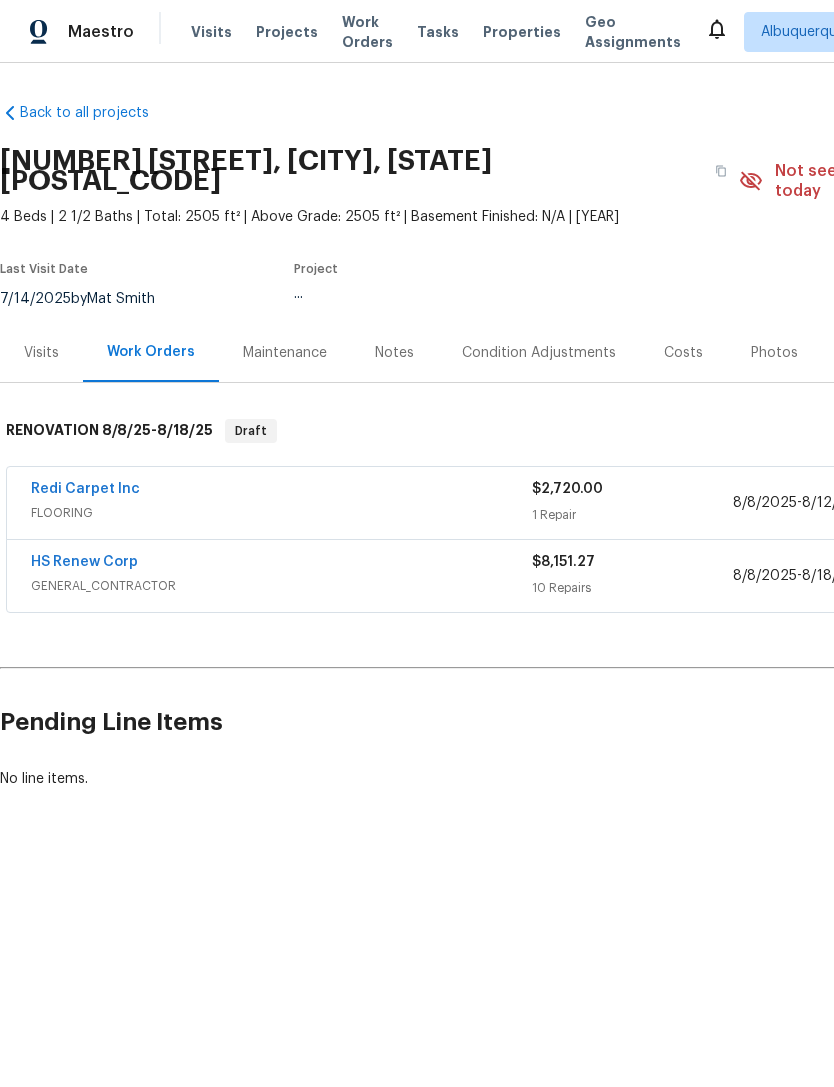 scroll, scrollTop: 0, scrollLeft: 0, axis: both 